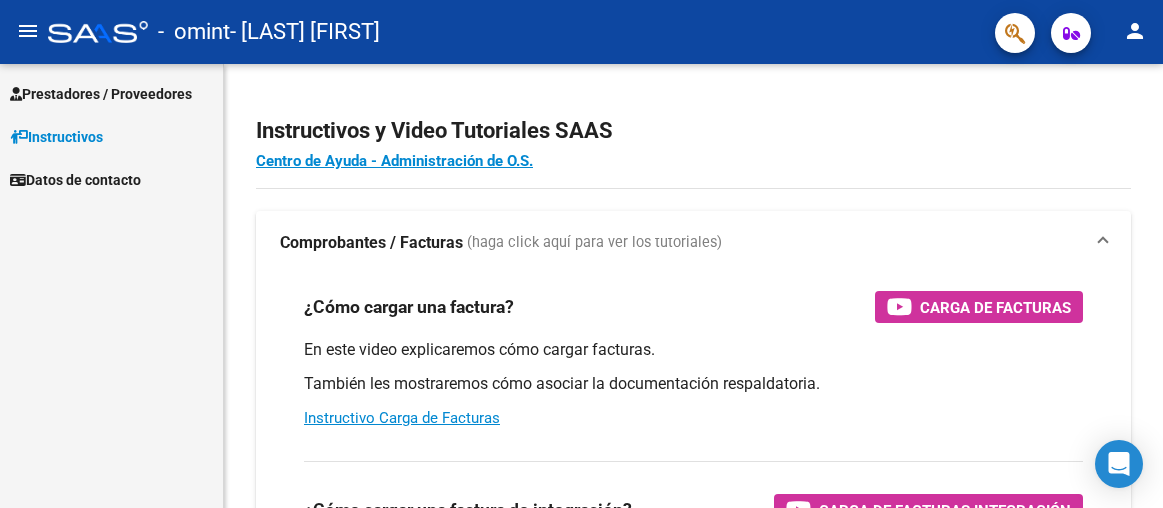 scroll, scrollTop: 0, scrollLeft: 0, axis: both 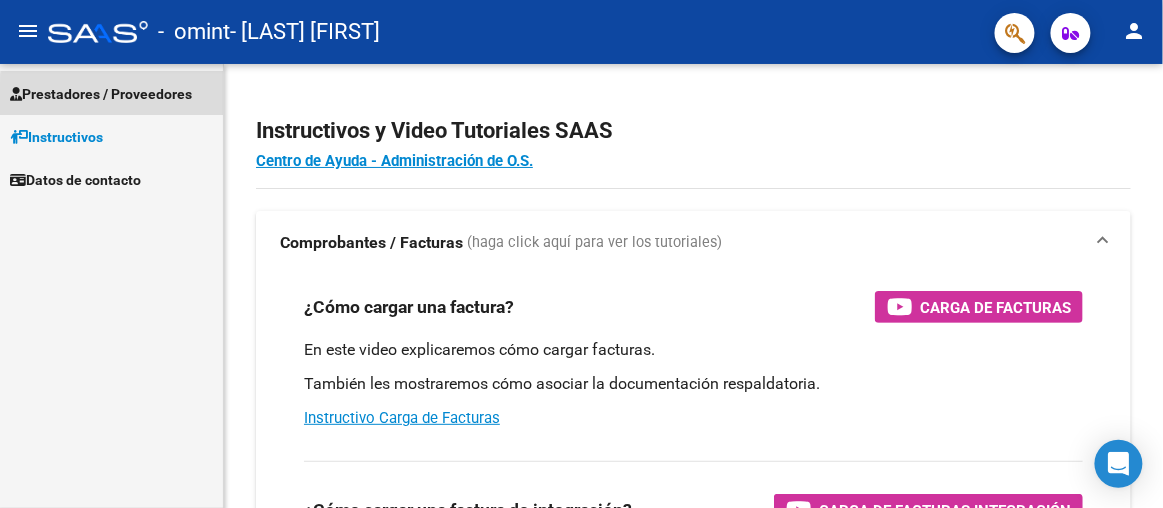 click on "Prestadores / Proveedores" at bounding box center (101, 94) 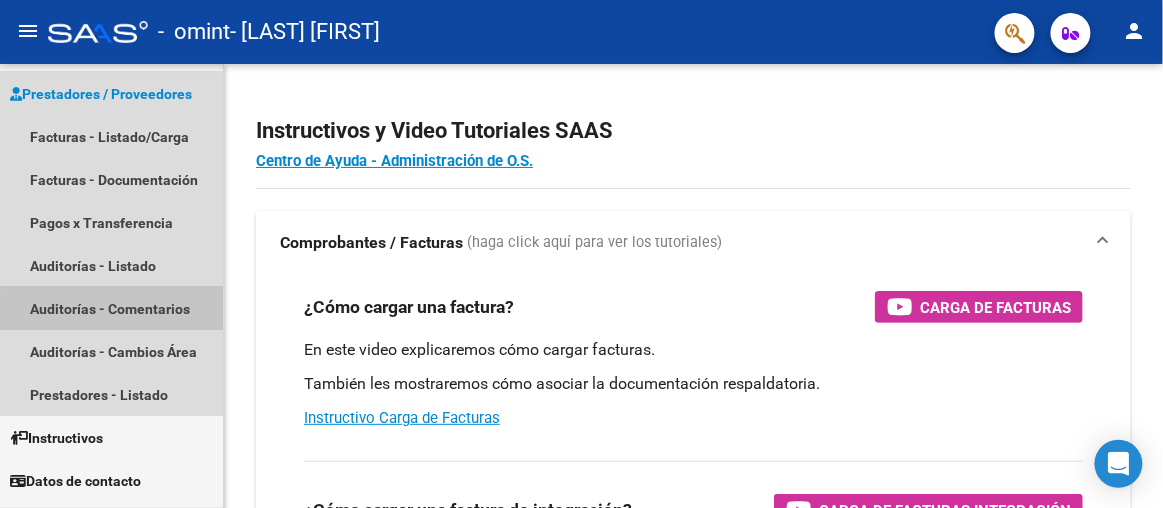 click on "Auditorías - Comentarios" at bounding box center [111, 308] 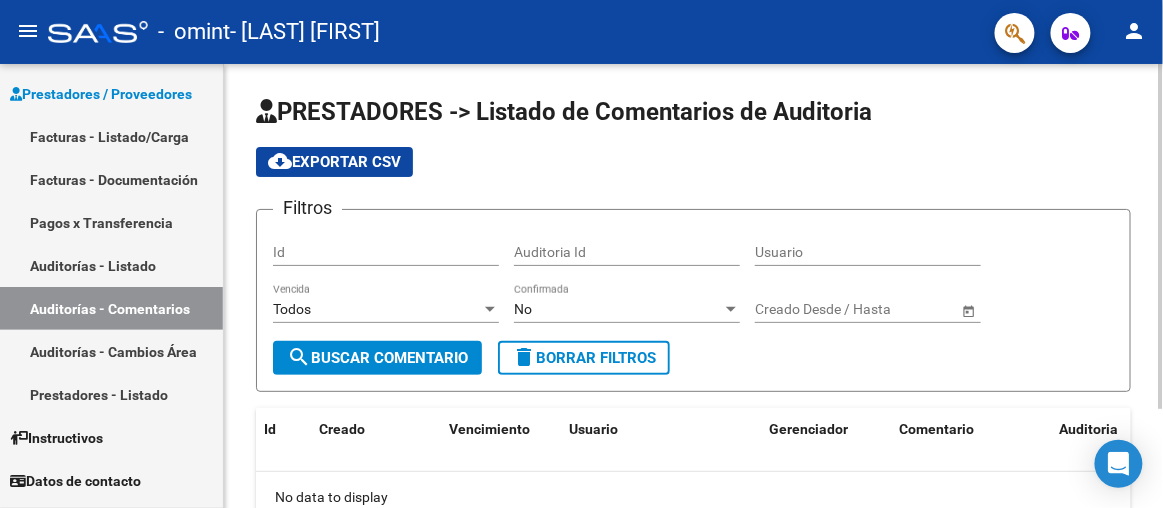scroll, scrollTop: 127, scrollLeft: 0, axis: vertical 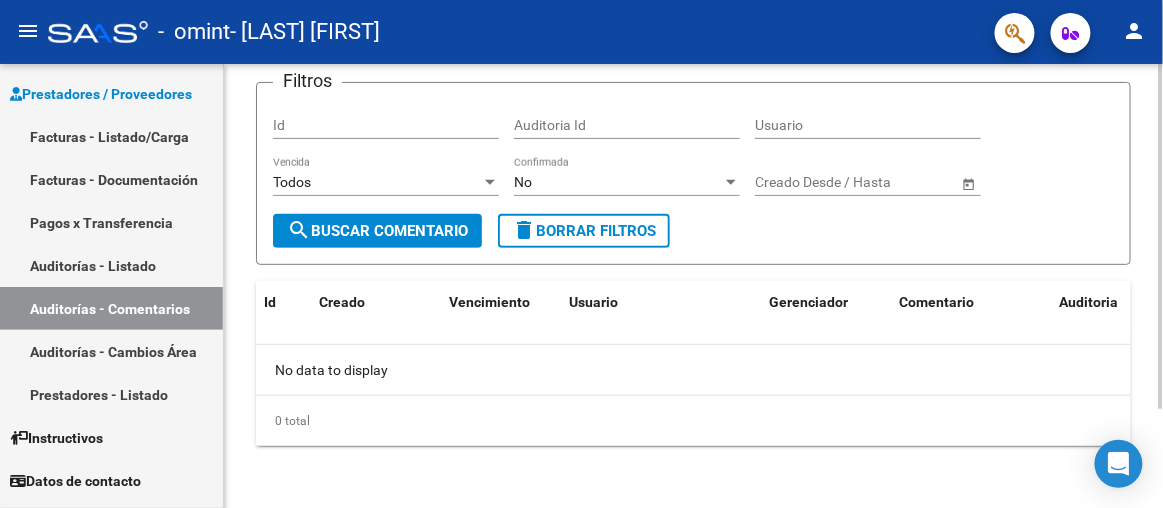 click 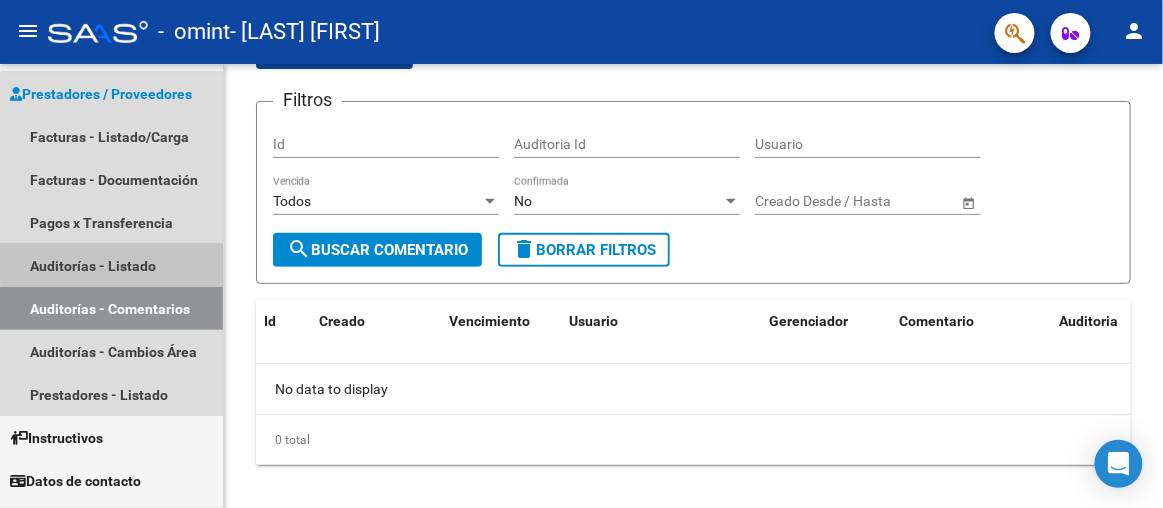 click on "Auditorías - Listado" at bounding box center [111, 265] 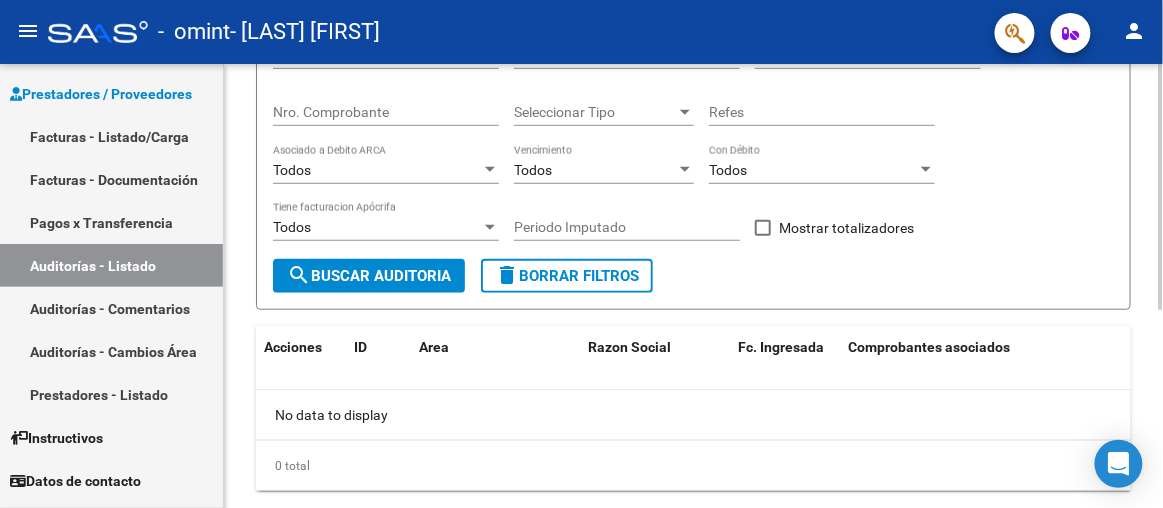 scroll, scrollTop: 357, scrollLeft: 0, axis: vertical 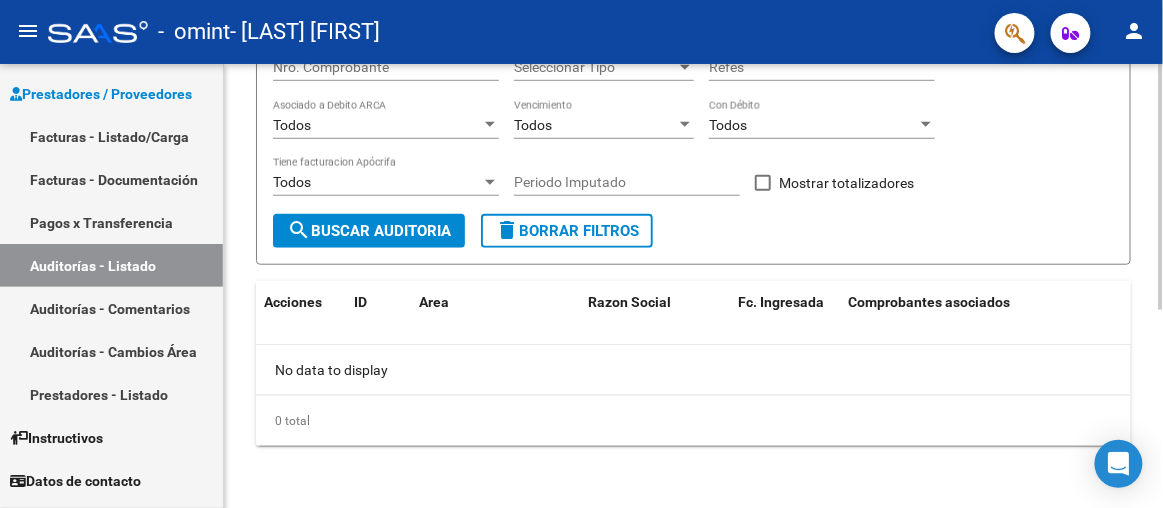 click 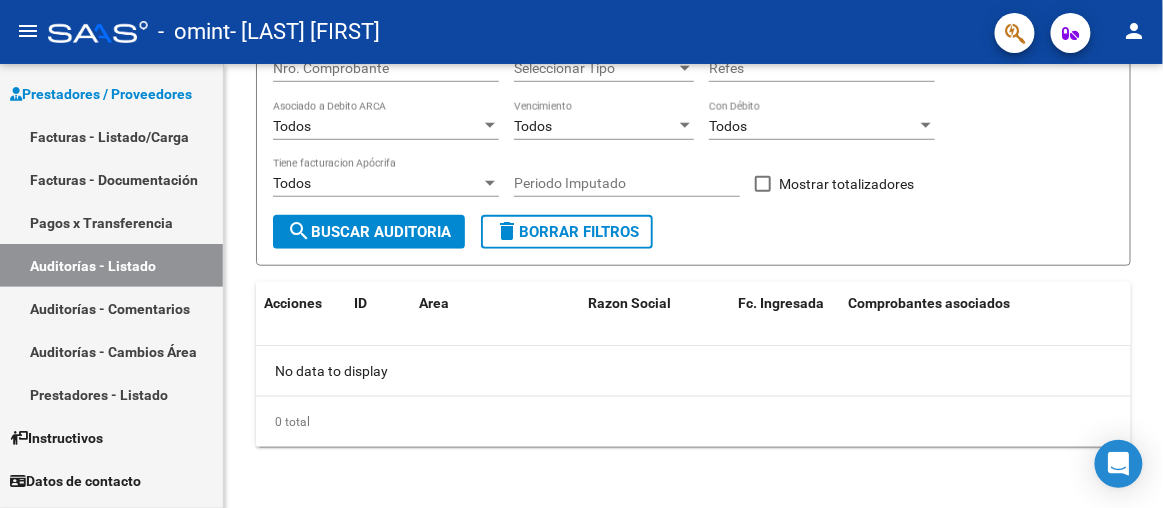 click on "Facturas - Documentación" at bounding box center [111, 179] 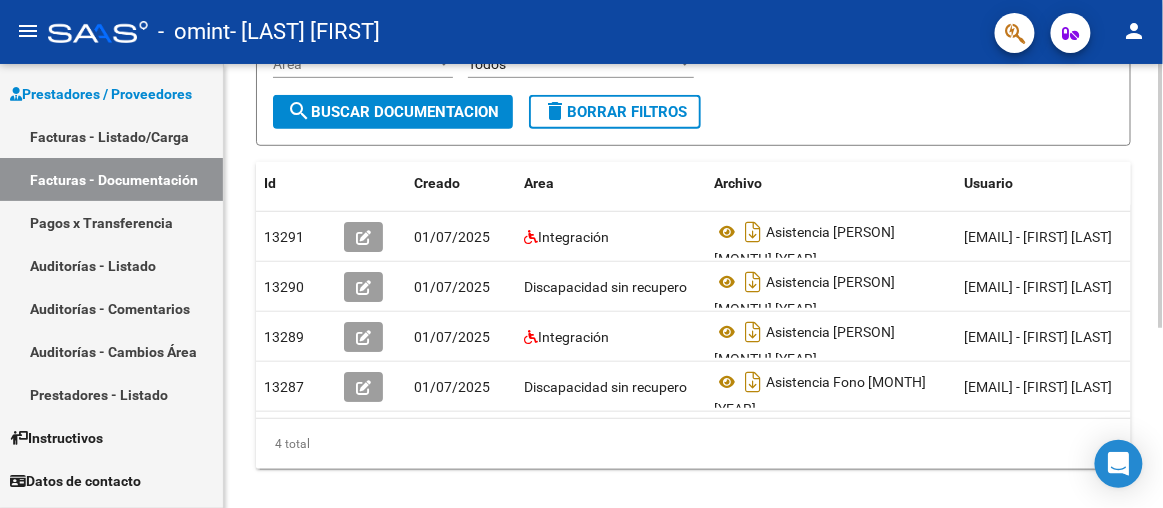 scroll, scrollTop: 290, scrollLeft: 0, axis: vertical 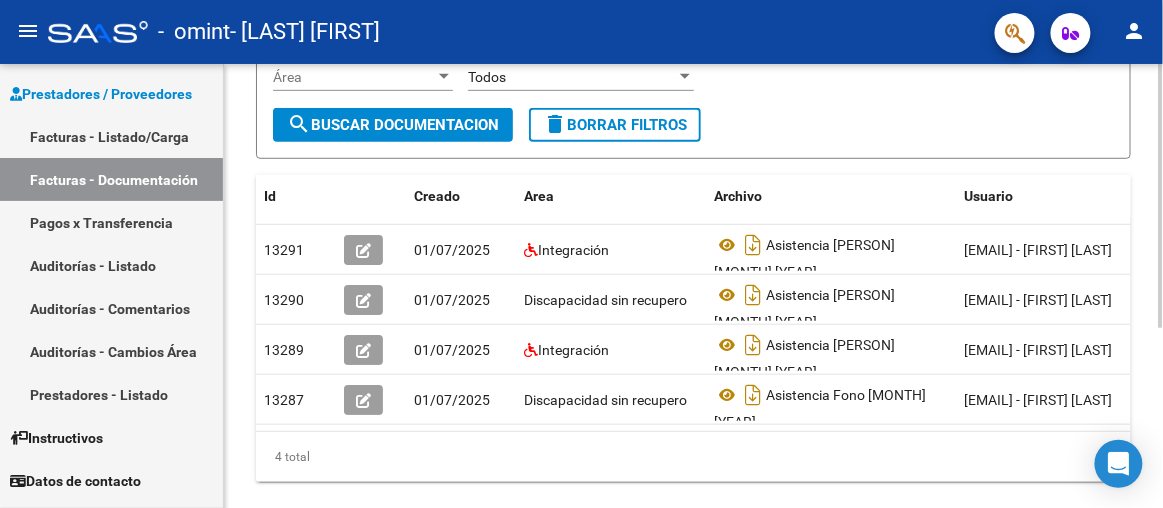 click 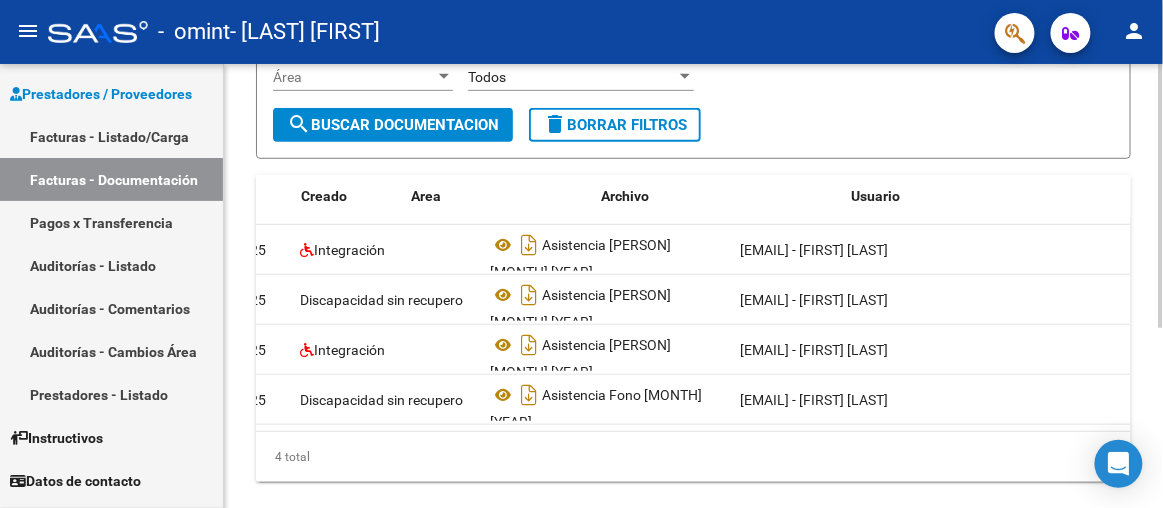 scroll, scrollTop: 0, scrollLeft: 0, axis: both 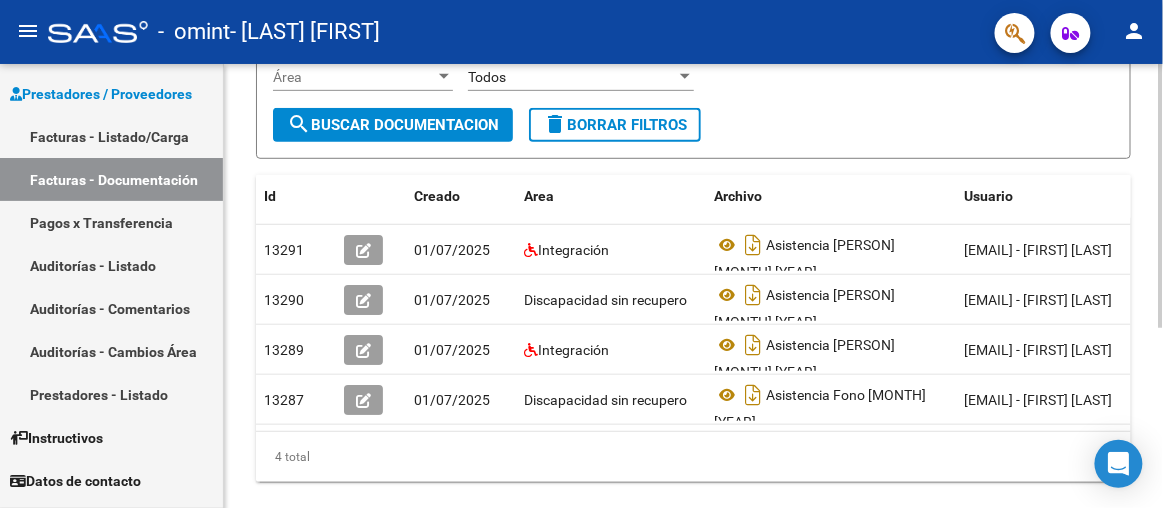 drag, startPoint x: 584, startPoint y: 391, endPoint x: 867, endPoint y: 431, distance: 285.81287 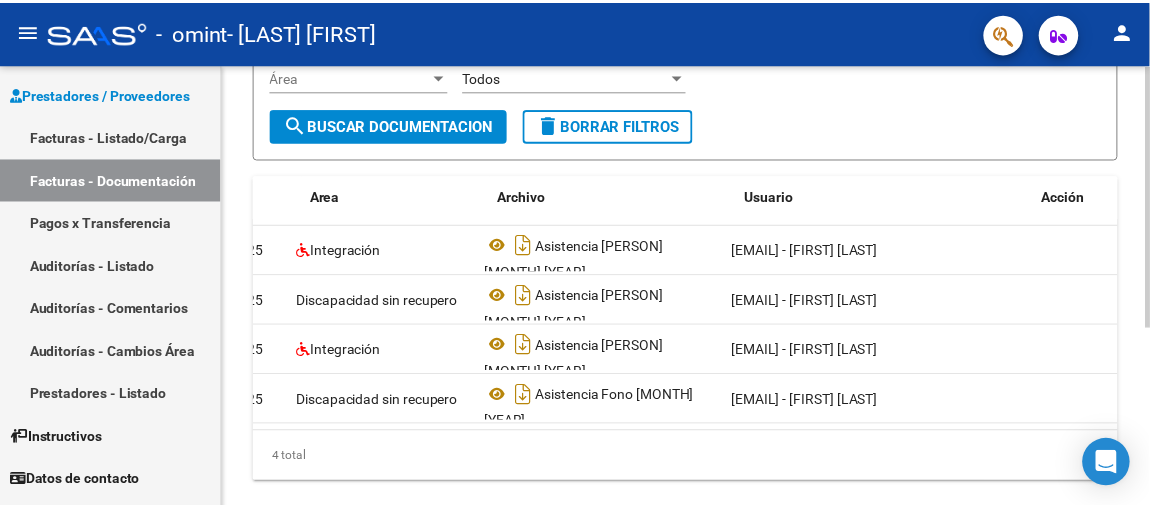scroll, scrollTop: 0, scrollLeft: 0, axis: both 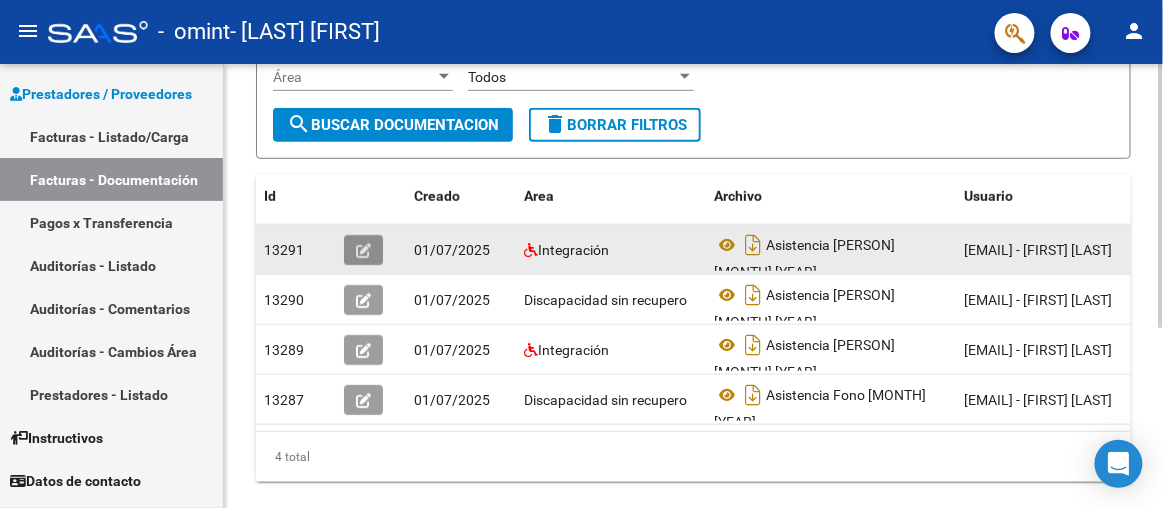 click 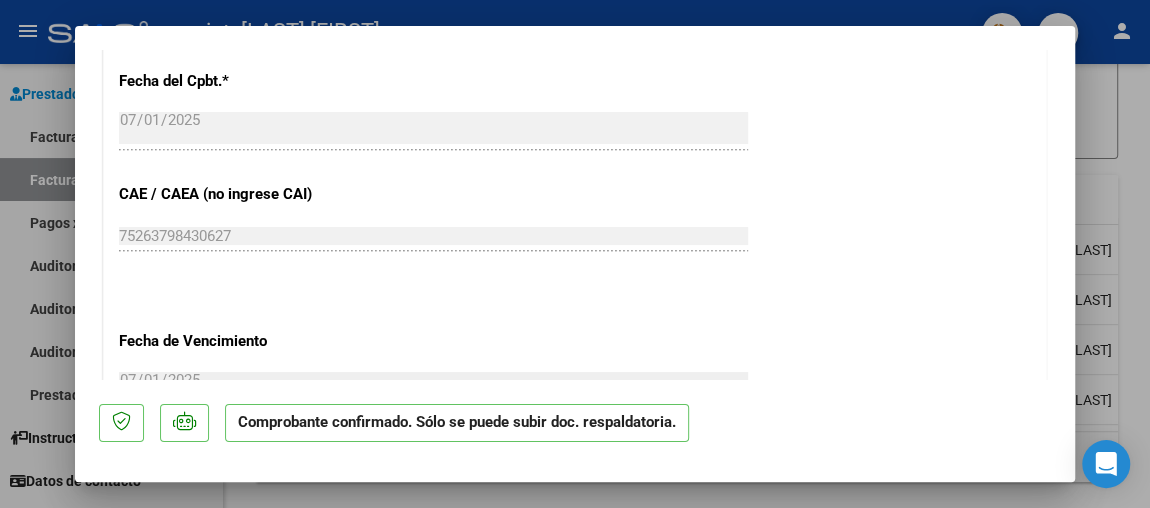 scroll, scrollTop: 1317, scrollLeft: 0, axis: vertical 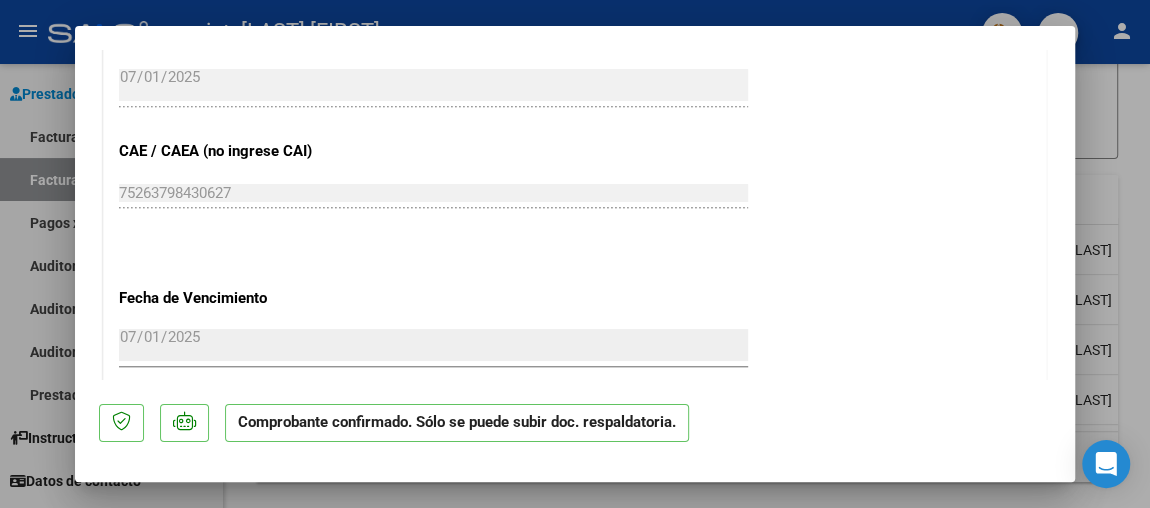 click at bounding box center [575, 254] 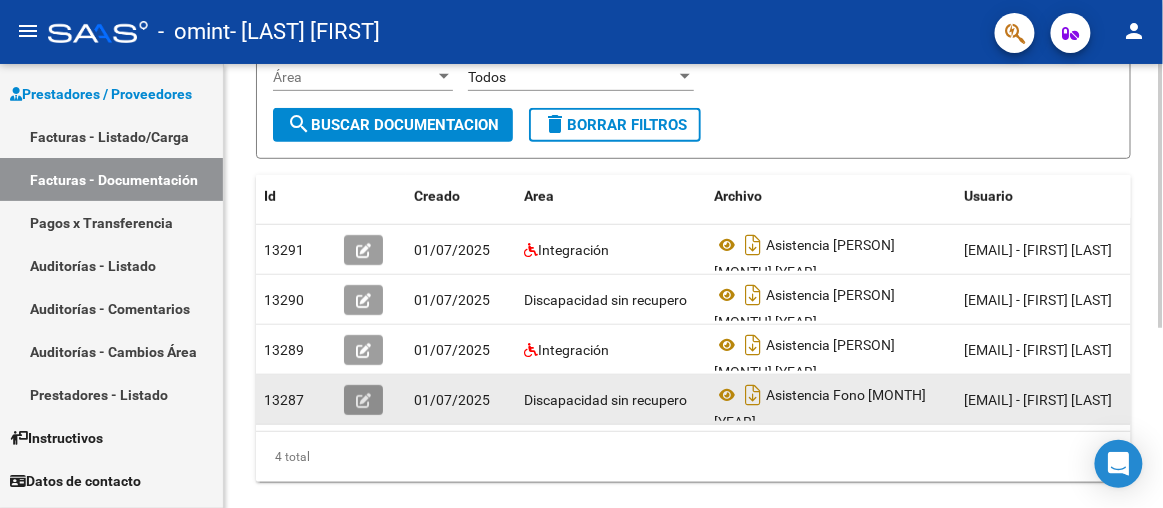 click 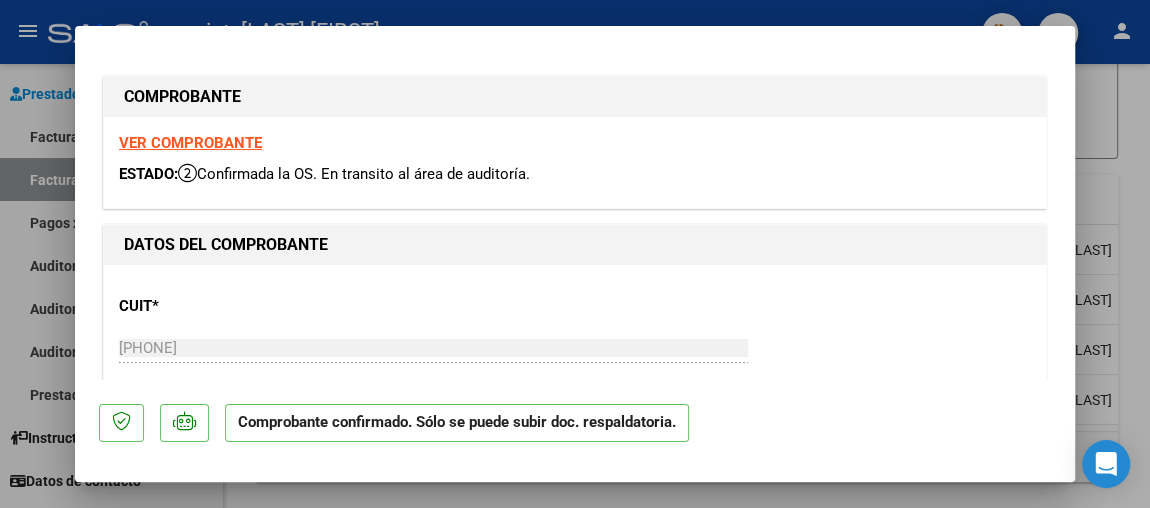 click on "VER COMPROBANTE" at bounding box center [190, 143] 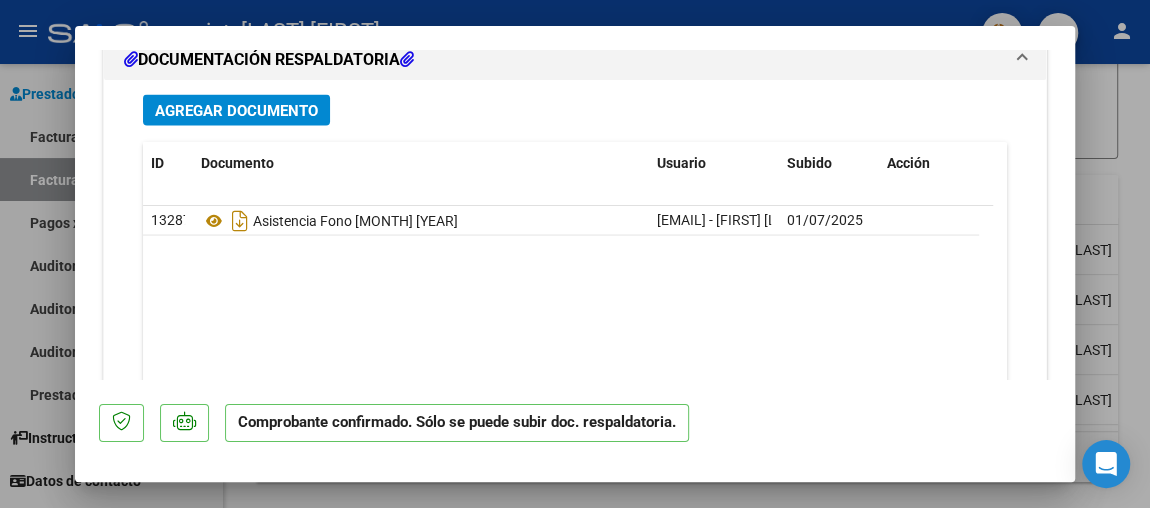 scroll, scrollTop: 1905, scrollLeft: 0, axis: vertical 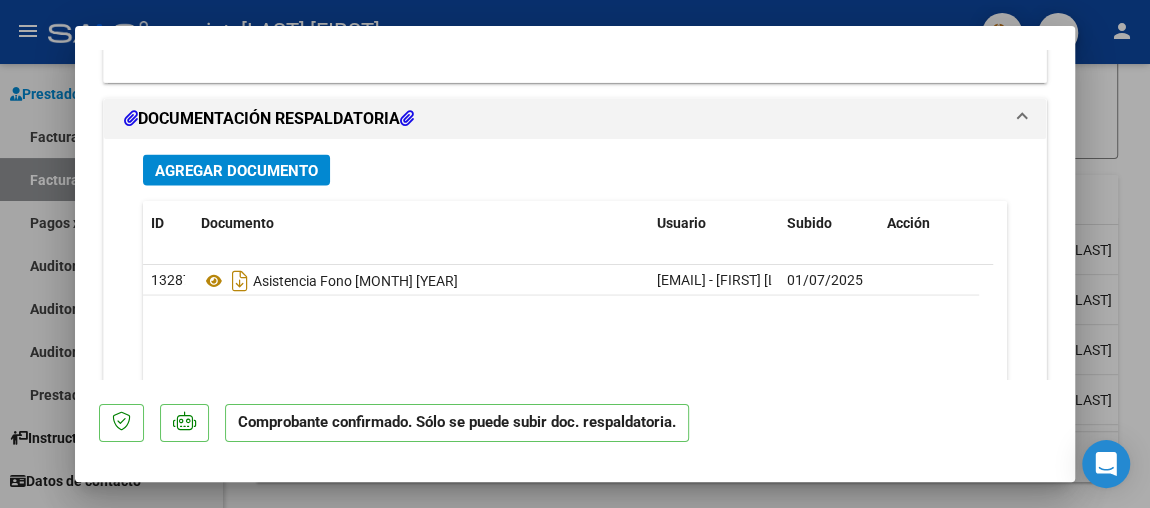 click at bounding box center (575, 254) 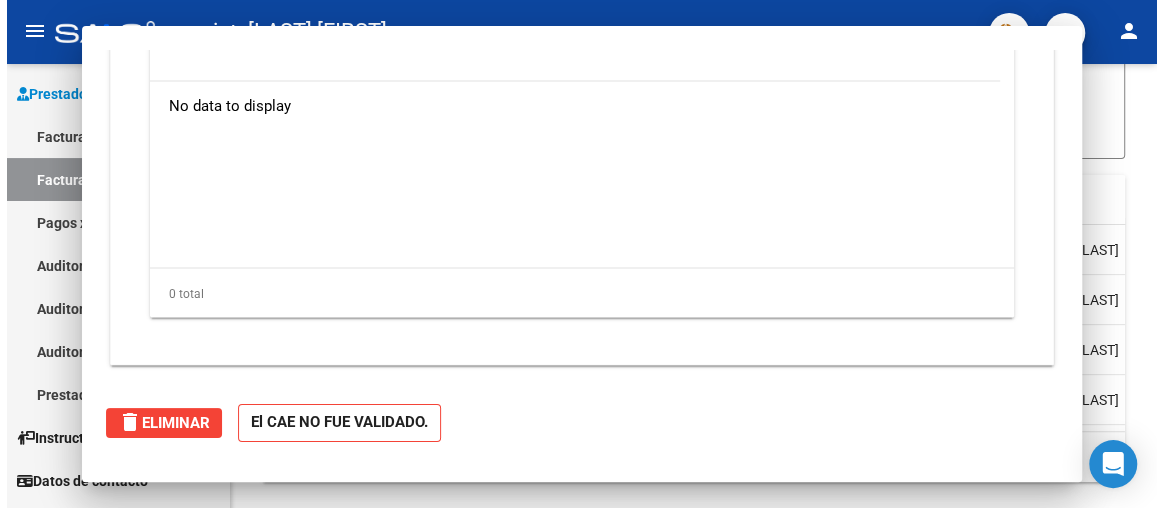 scroll, scrollTop: 1789, scrollLeft: 0, axis: vertical 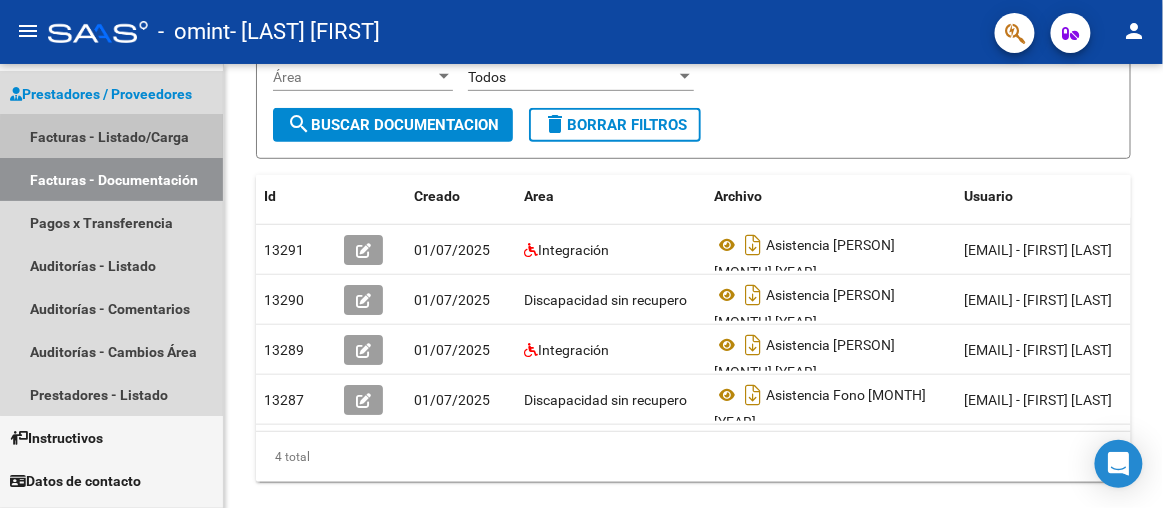 click on "Facturas - Listado/Carga" at bounding box center [111, 136] 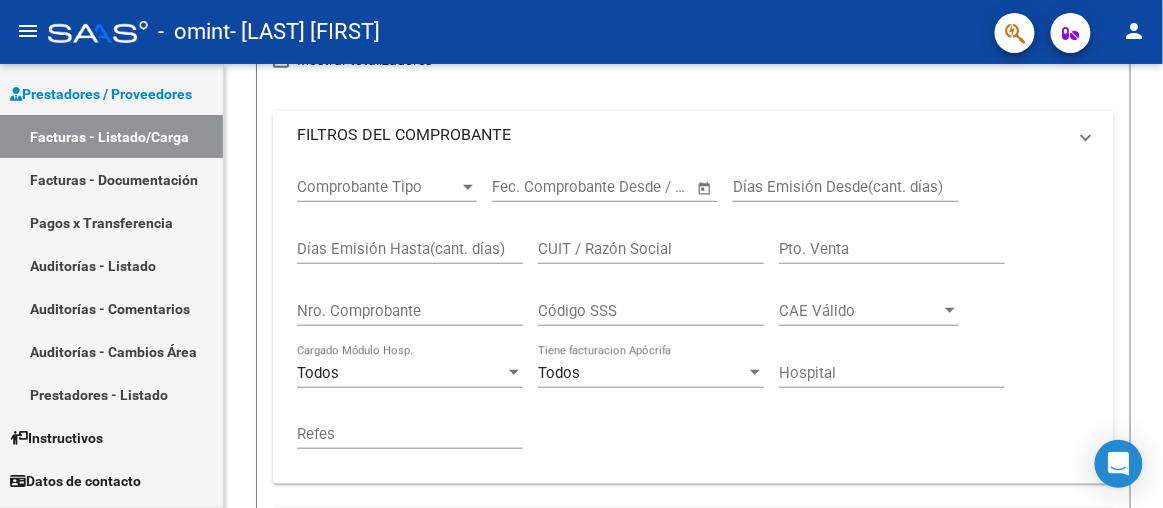 scroll, scrollTop: 0, scrollLeft: 0, axis: both 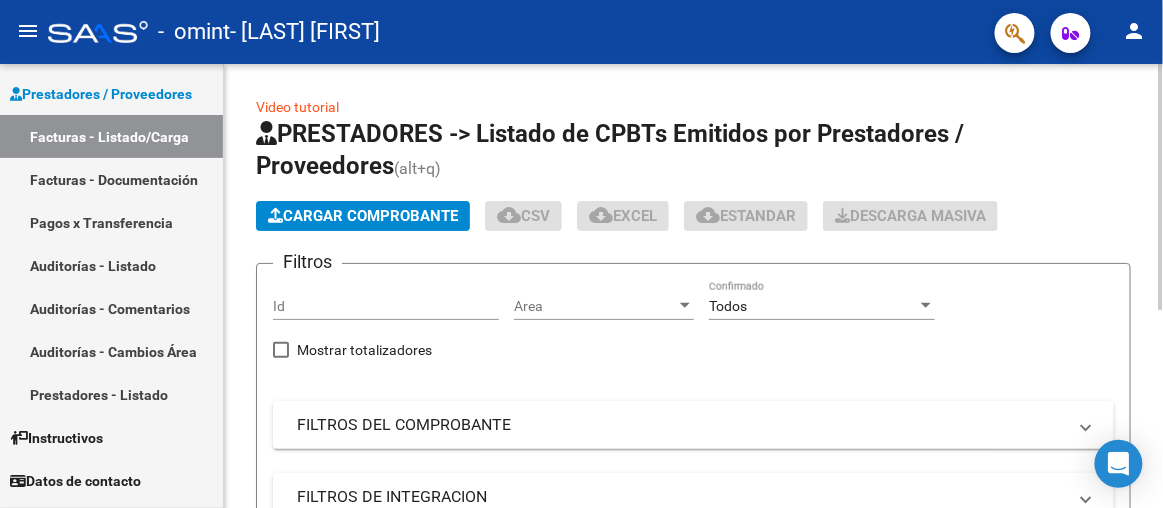 click 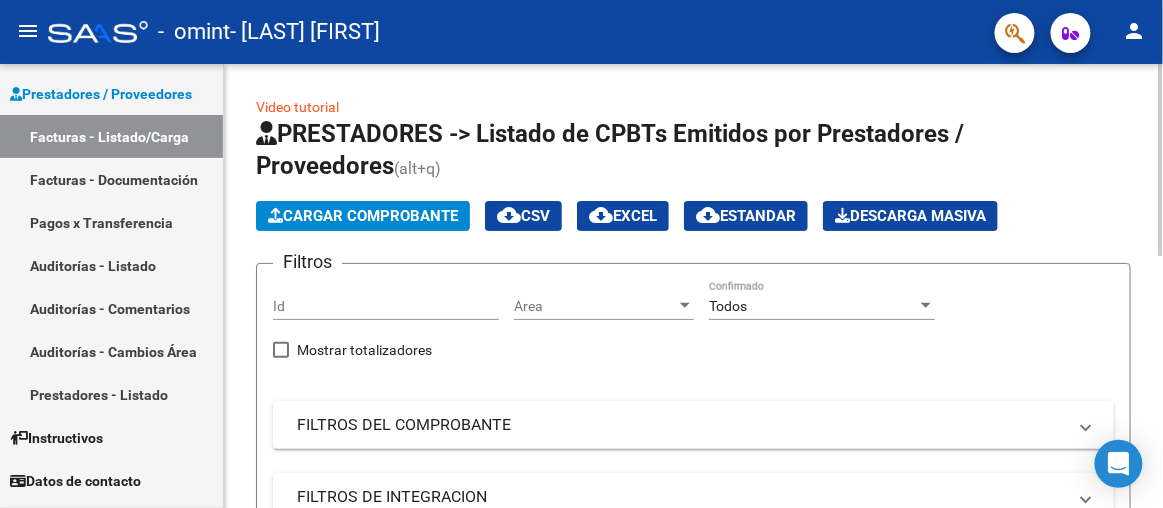 scroll, scrollTop: 580, scrollLeft: 0, axis: vertical 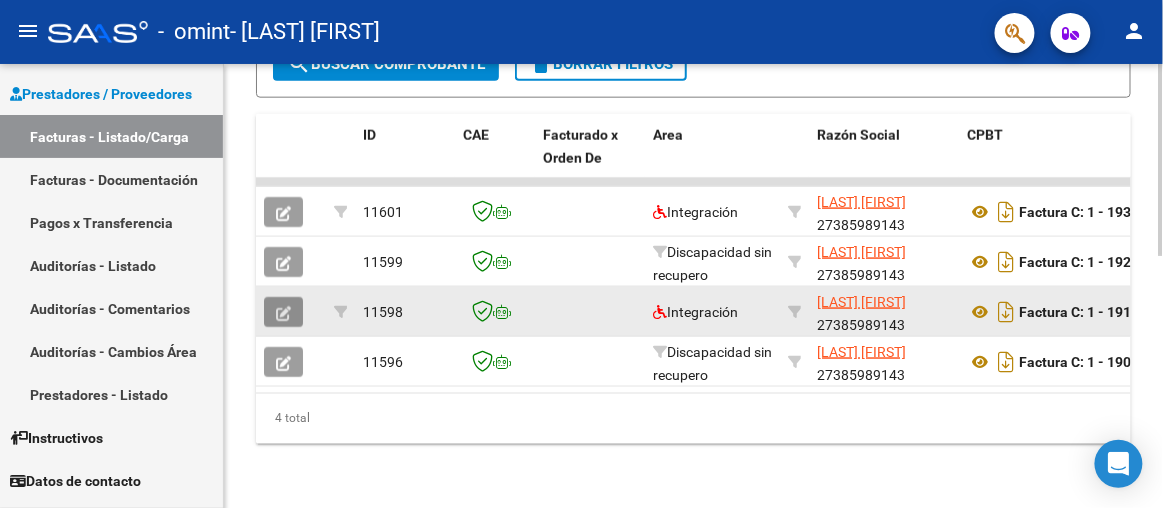 click 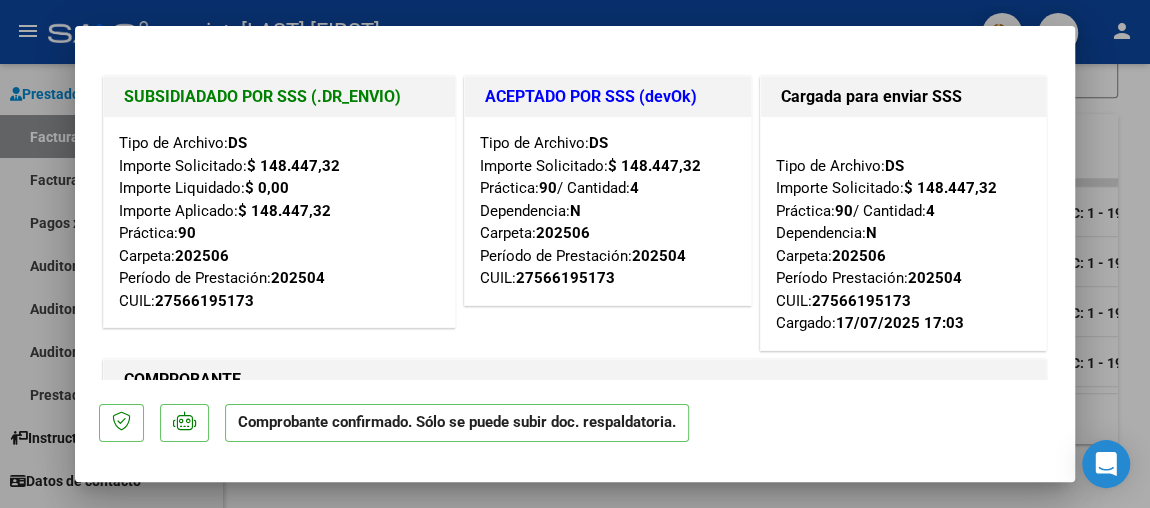 drag, startPoint x: 1066, startPoint y: 76, endPoint x: 1069, endPoint y: 133, distance: 57.07889 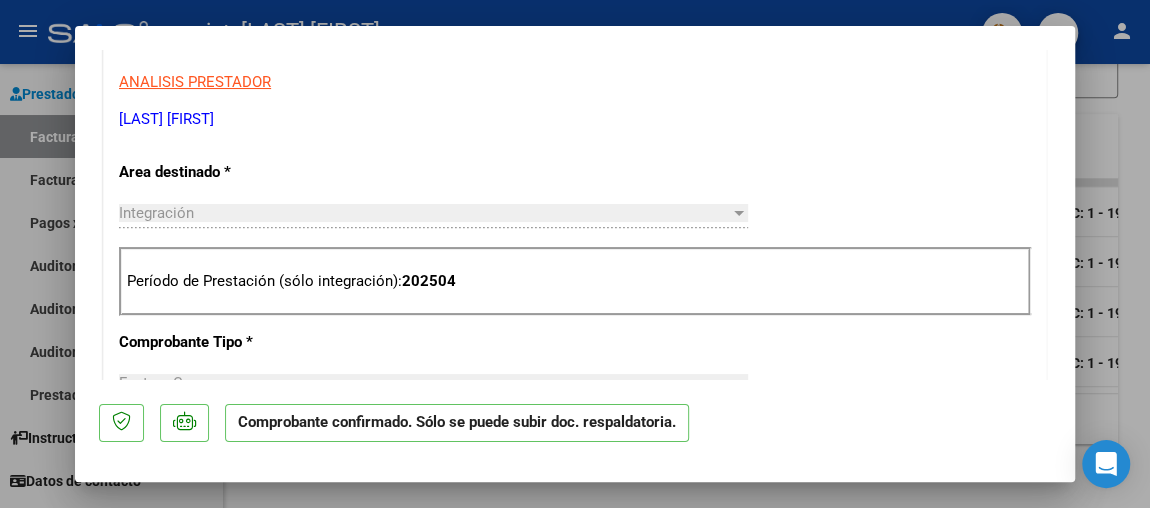 scroll, scrollTop: 638, scrollLeft: 0, axis: vertical 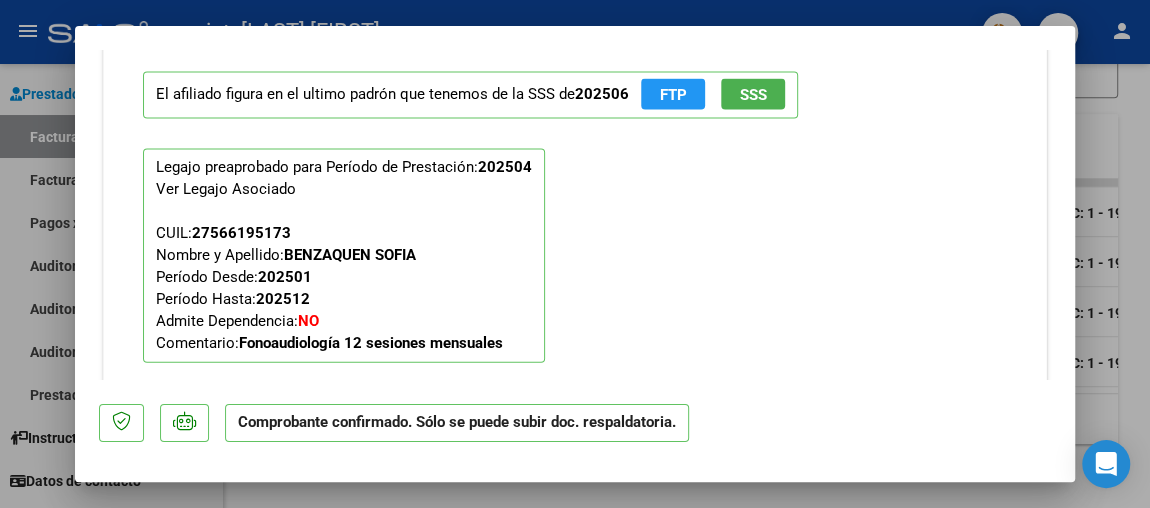 click at bounding box center [575, 254] 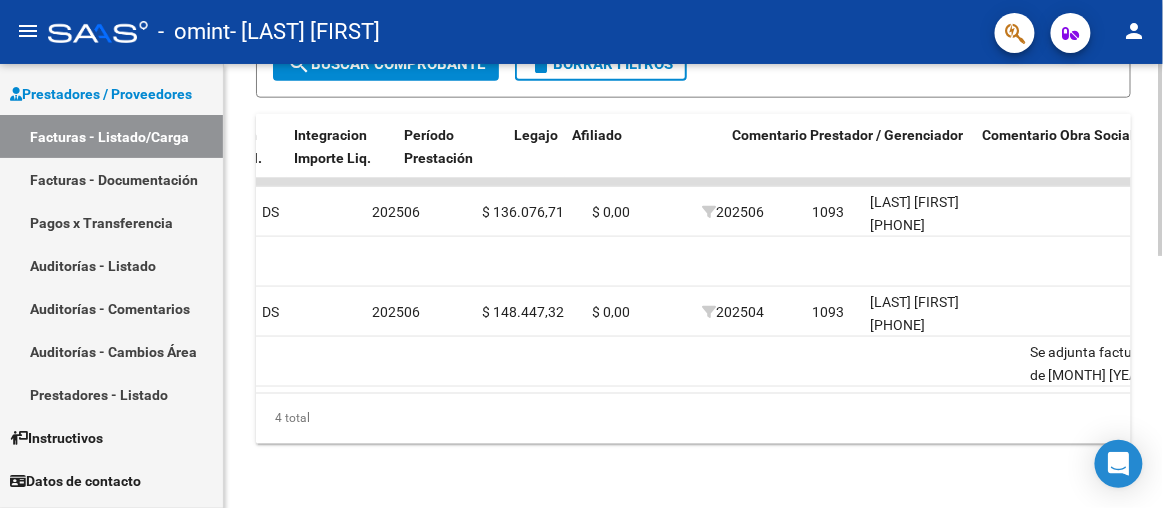 scroll, scrollTop: 0, scrollLeft: 2633, axis: horizontal 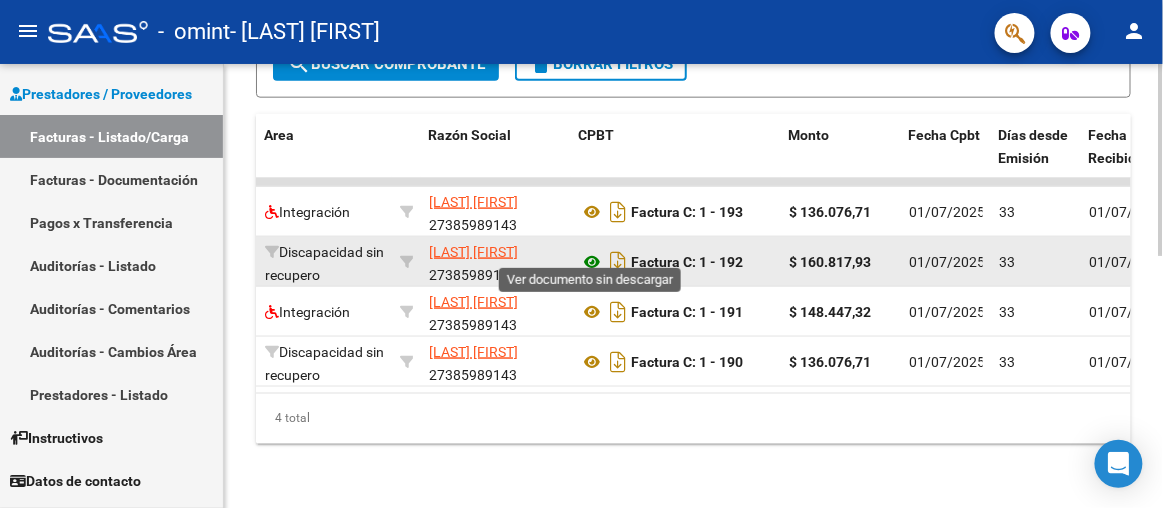 click 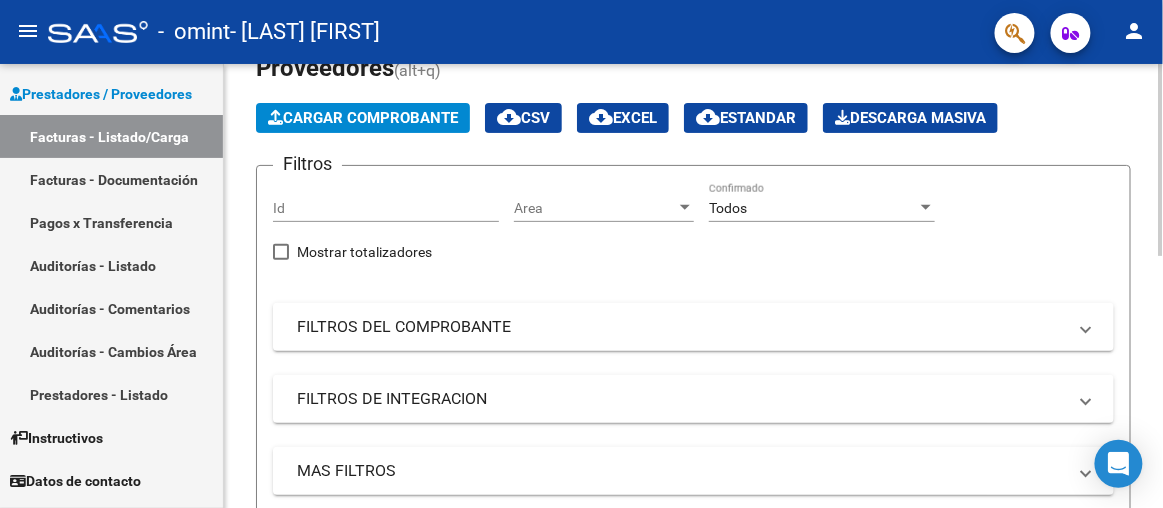 click on "Video tutorial   PRESTADORES -> Listado de CPBTs Emitidos por Prestadores / Proveedores (alt+q)   Cargar Comprobante
cloud_download  CSV  cloud_download  EXCEL  cloud_download  Estandar   Descarga Masiva
Filtros Id Area Area Todos Confirmado   Mostrar totalizadores   FILTROS DEL COMPROBANTE  Comprobante Tipo Comprobante Tipo Start date – End date Fec. Comprobante Desde / Hasta Días Emisión Desde(cant. días) Días Emisión Hasta(cant. días) CUIT / Razón Social Pto. Venta Nro. Comprobante Código SSS CAE Válido CAE Válido Todos Cargado Módulo Hosp. Todos Tiene facturacion Apócrifa Hospital Refes  FILTROS DE INTEGRACION  Período De Prestación Campos del Archivo de Rendición Devuelto x SSS (dr_envio) Todos Rendido x SSS (dr_envio) Tipo de Registro Tipo de Registro Período Presentación Período Presentación Campos del Legajo Asociado (preaprobación) Afiliado Legajo (cuil/nombre) Todos Solo facturas preaprobadas  MAS FILTROS  Todos Con Doc. Respaldatoria Todos Con Trazabilidad Todos – –" 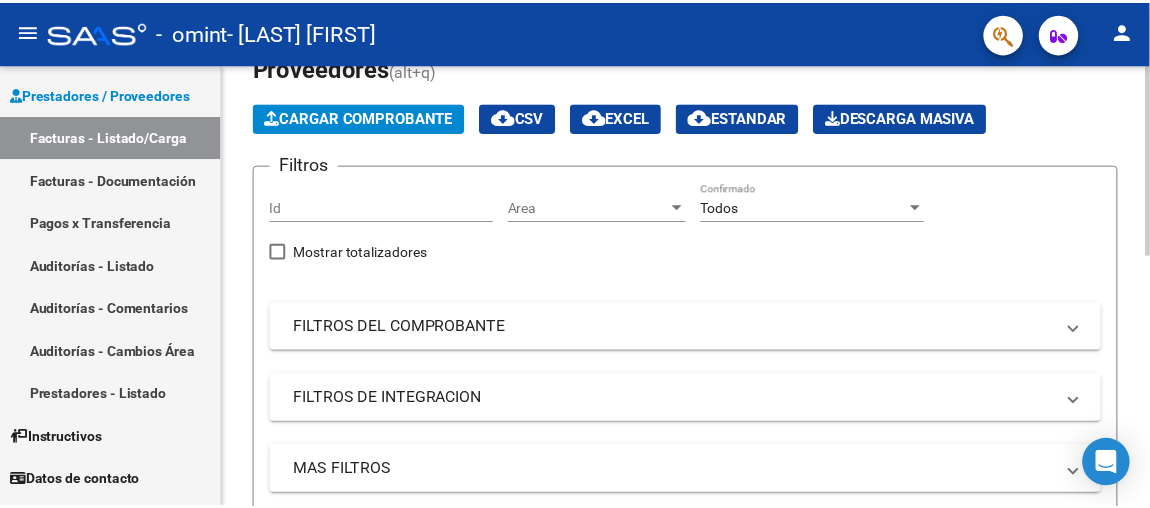 scroll, scrollTop: 81, scrollLeft: 0, axis: vertical 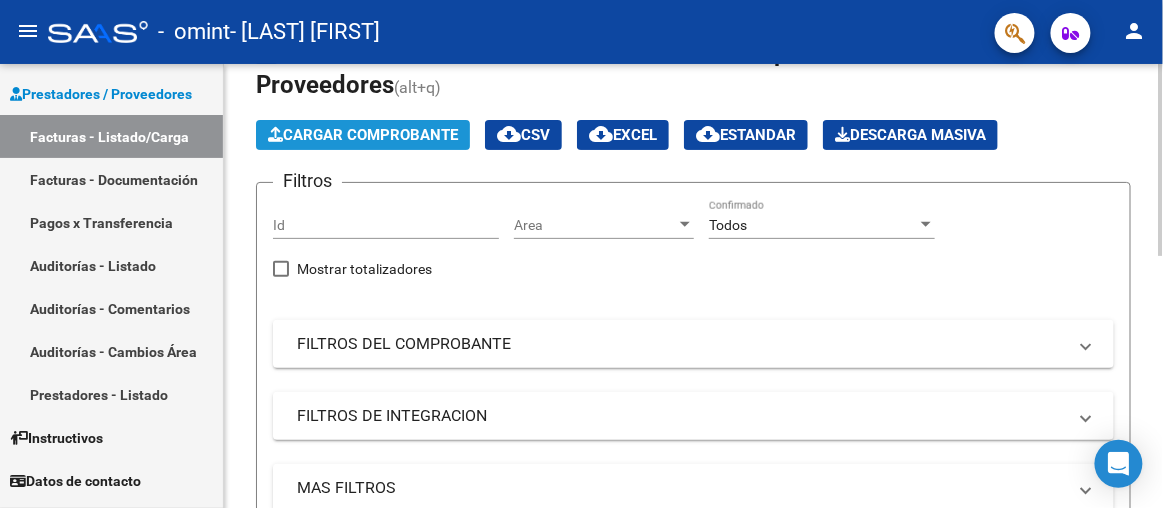 click on "Cargar Comprobante" 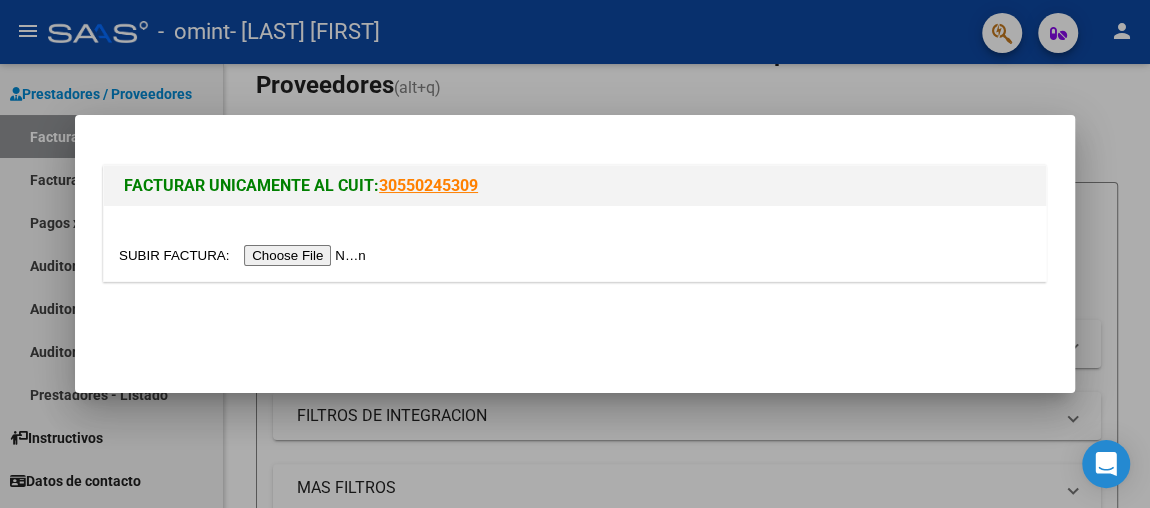 click at bounding box center [245, 255] 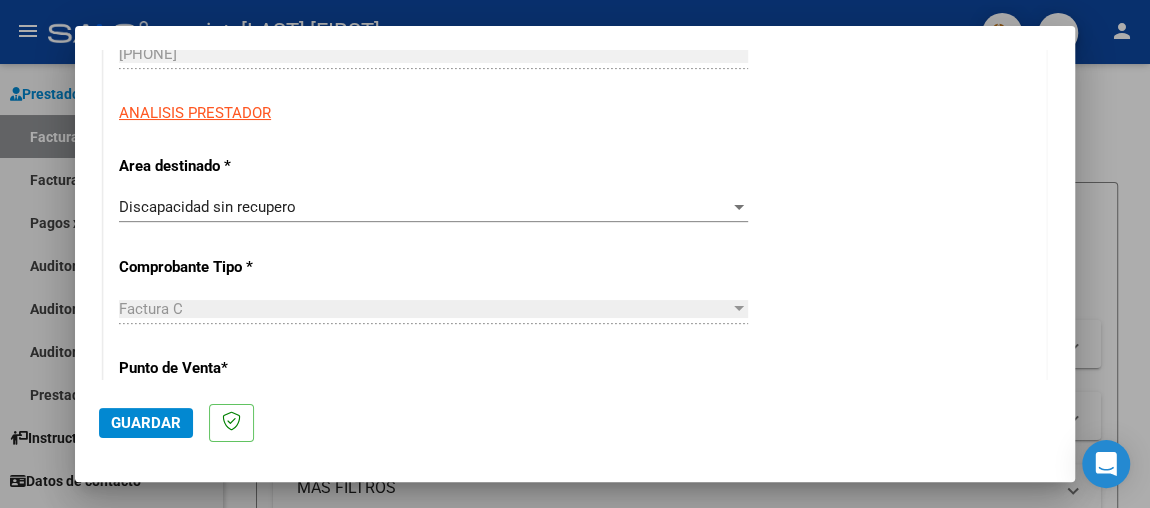 scroll, scrollTop: 349, scrollLeft: 0, axis: vertical 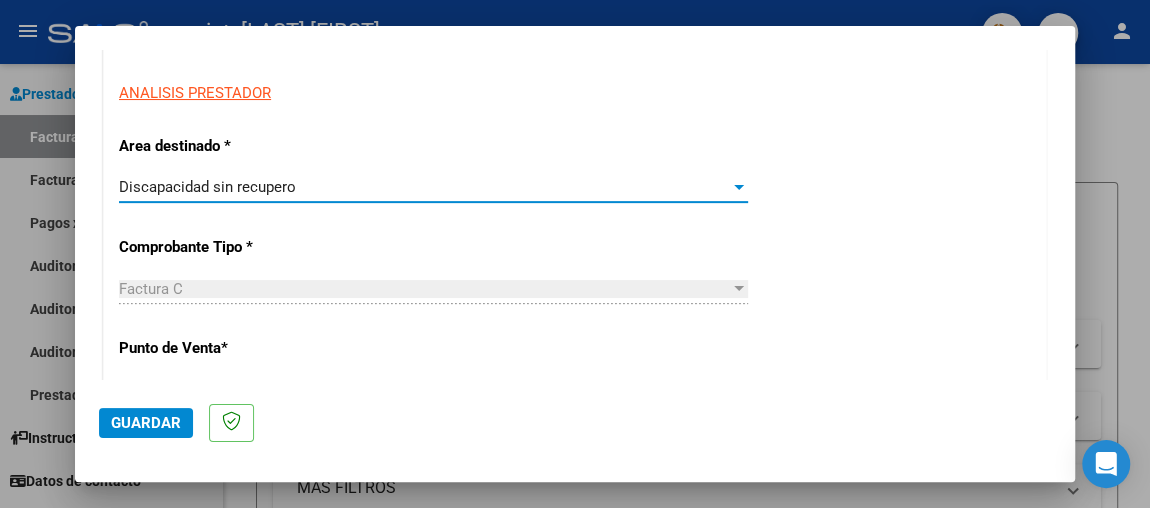 click on "Discapacidad sin recupero" at bounding box center (424, 187) 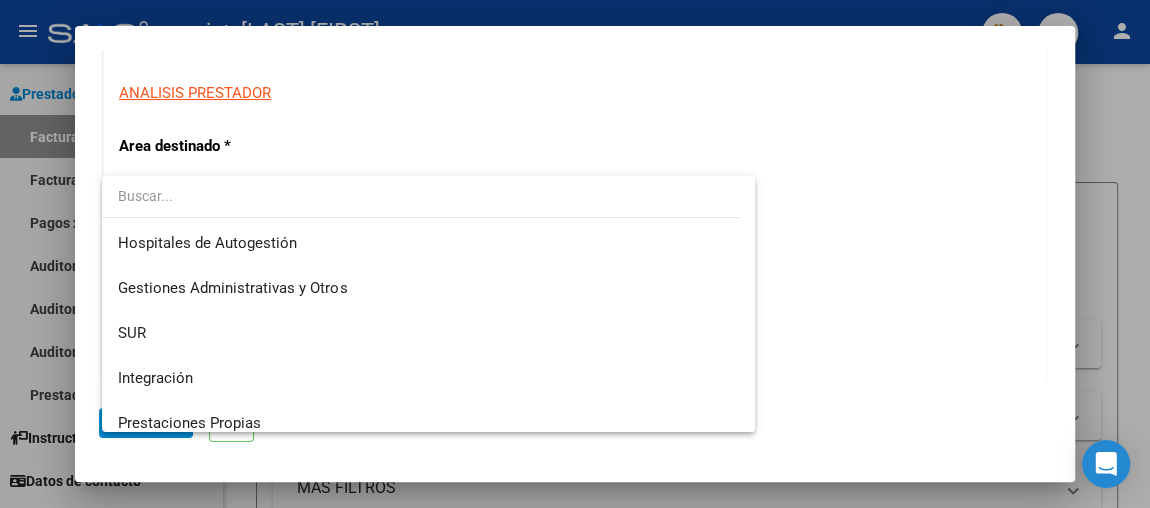 scroll, scrollTop: 149, scrollLeft: 0, axis: vertical 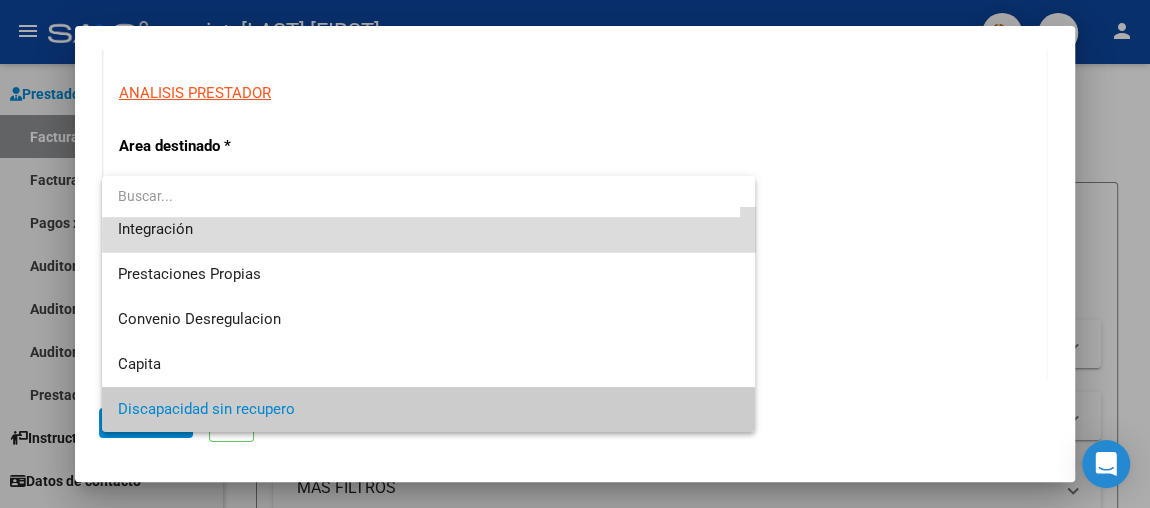 click on "Integración" at bounding box center (428, 229) 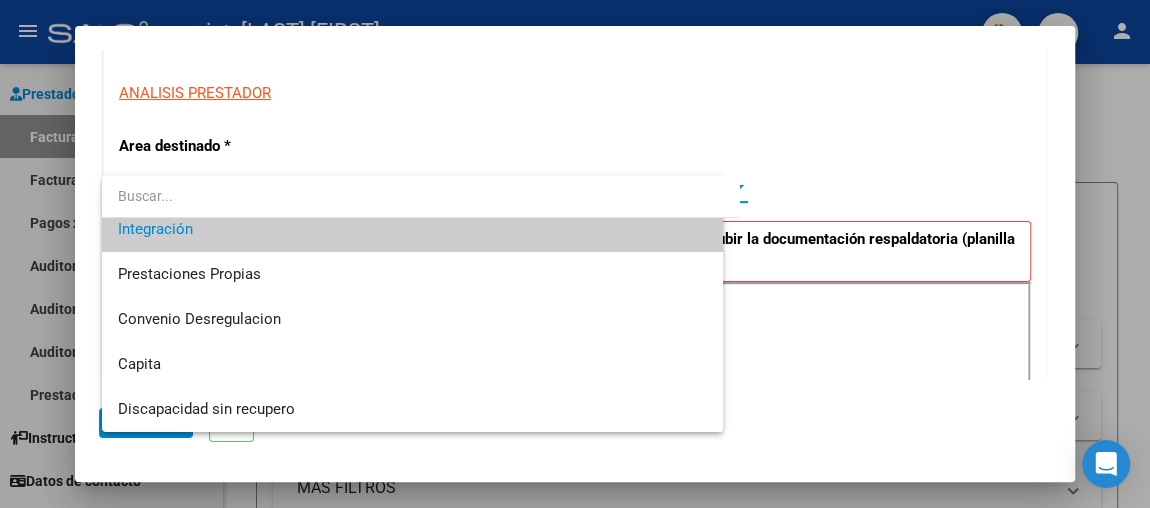 scroll, scrollTop: 0, scrollLeft: 0, axis: both 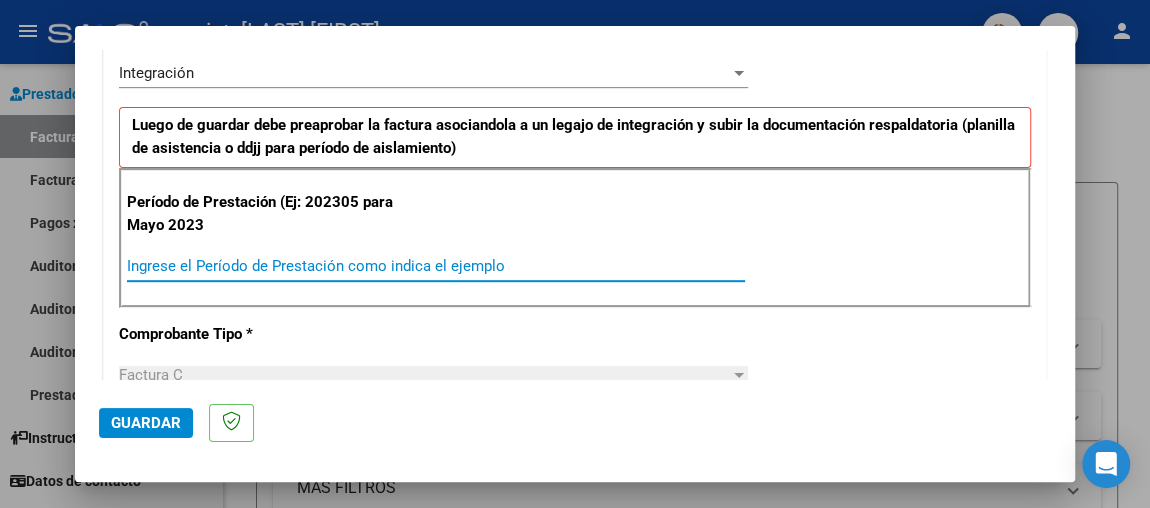 click on "Ingrese el Período de Prestación como indica el ejemplo" at bounding box center (436, 266) 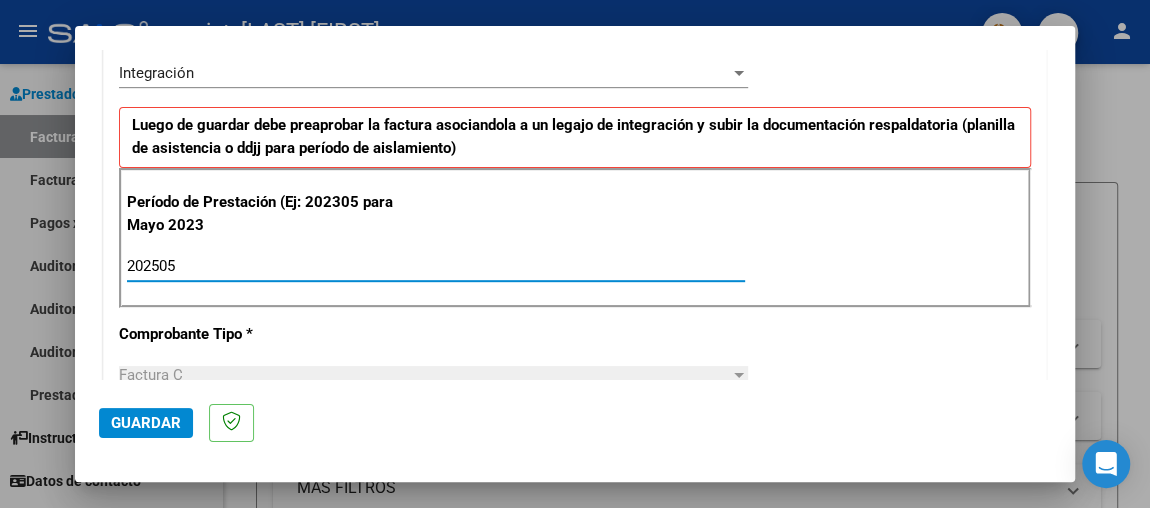 type on "202505" 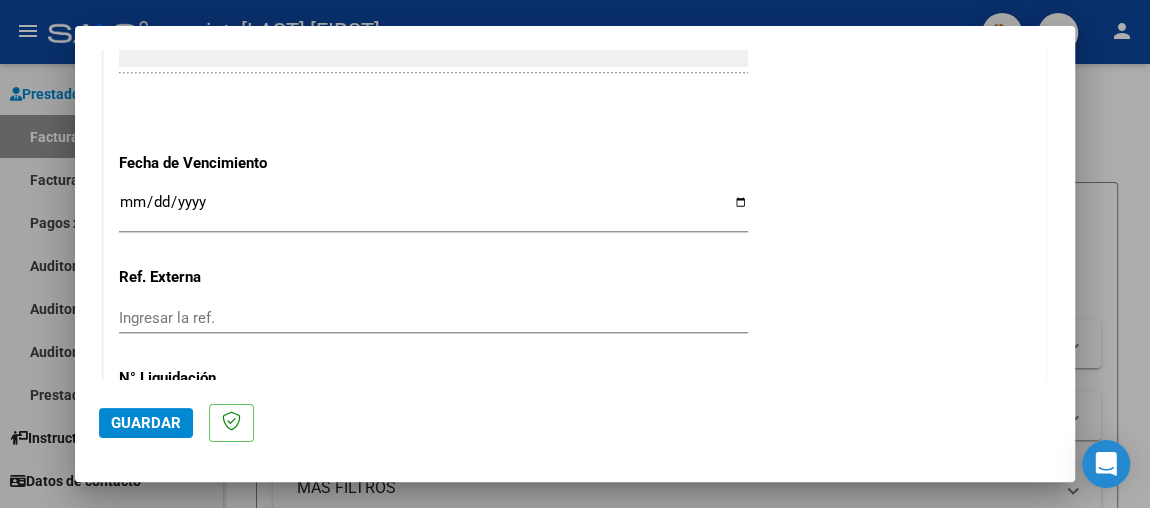 scroll, scrollTop: 1375, scrollLeft: 0, axis: vertical 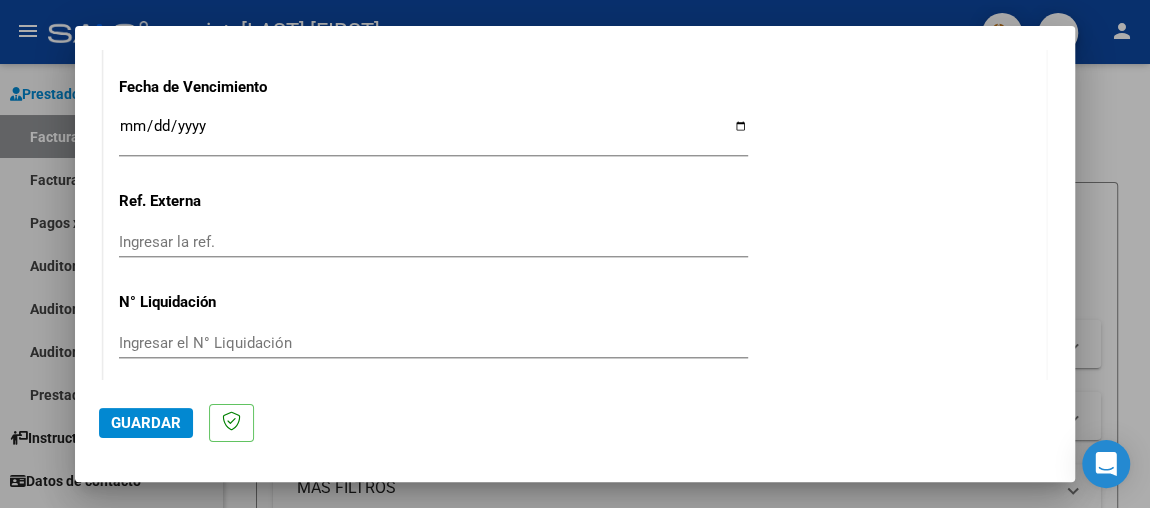 click on "Ingresar la fecha" at bounding box center [433, 134] 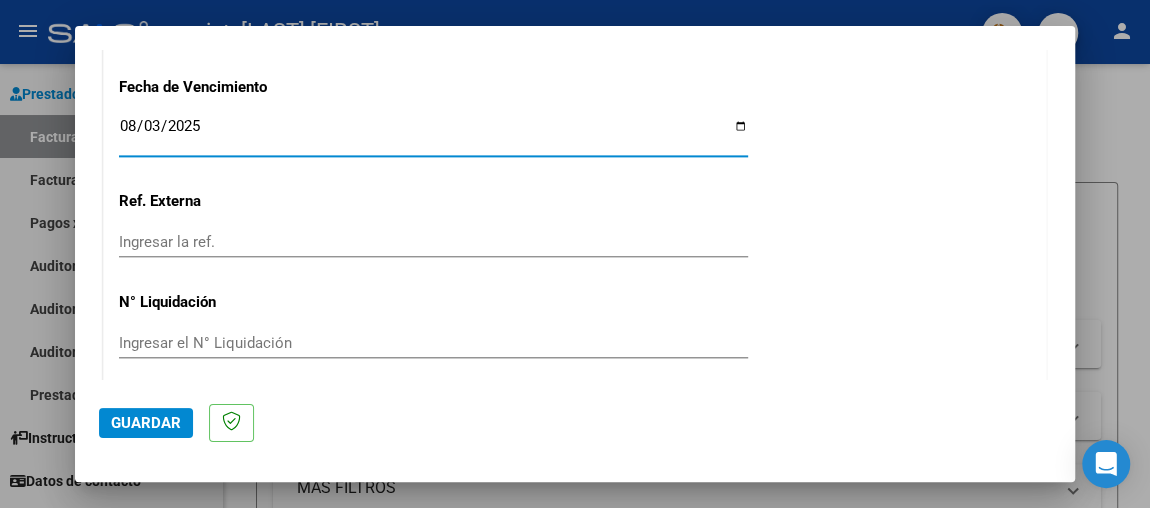type on "2025-08-03" 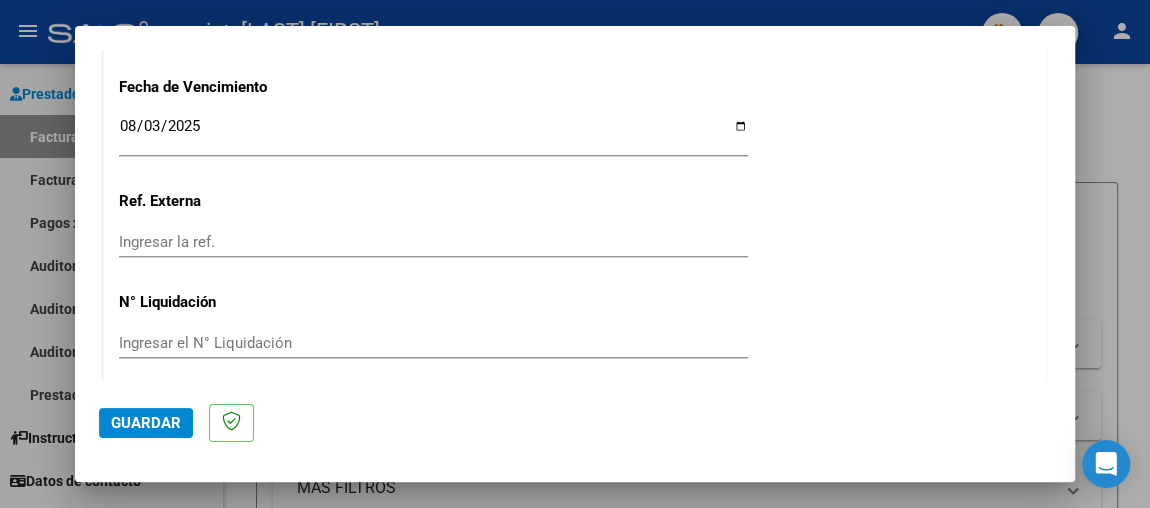 scroll, scrollTop: 1446, scrollLeft: 0, axis: vertical 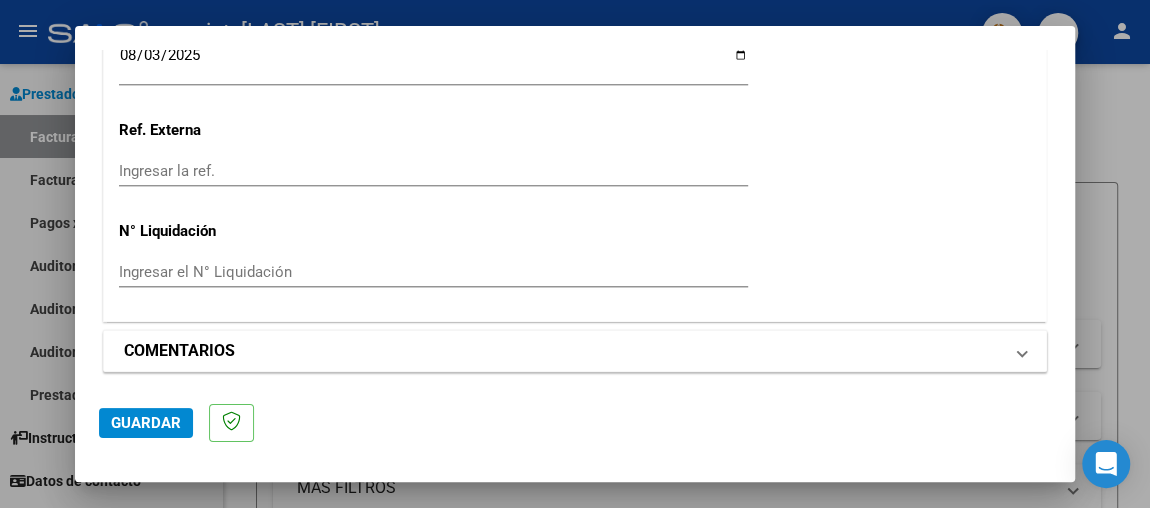 click on "COMENTARIOS" at bounding box center (179, 351) 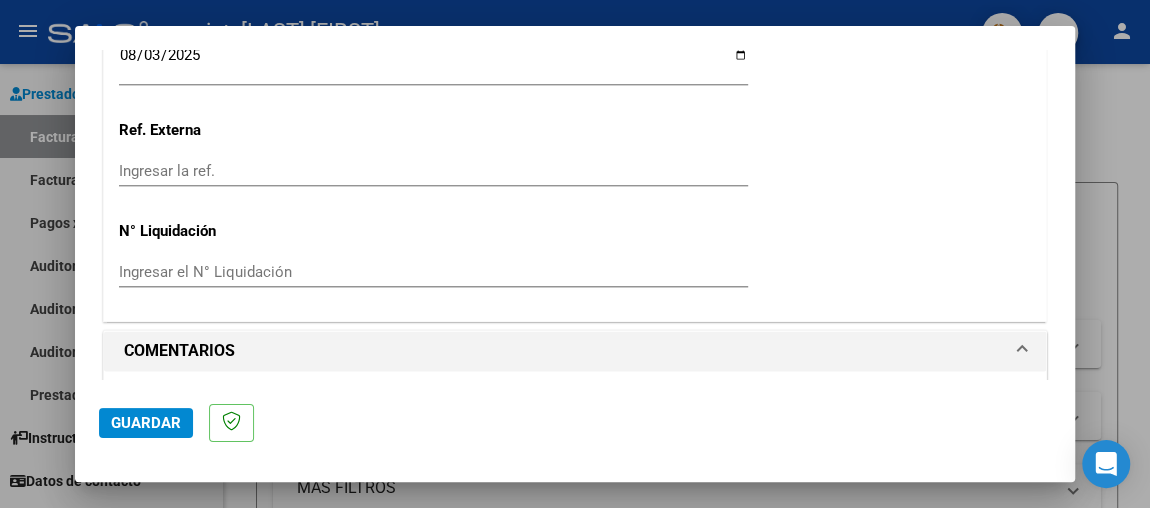 scroll, scrollTop: 1638, scrollLeft: 0, axis: vertical 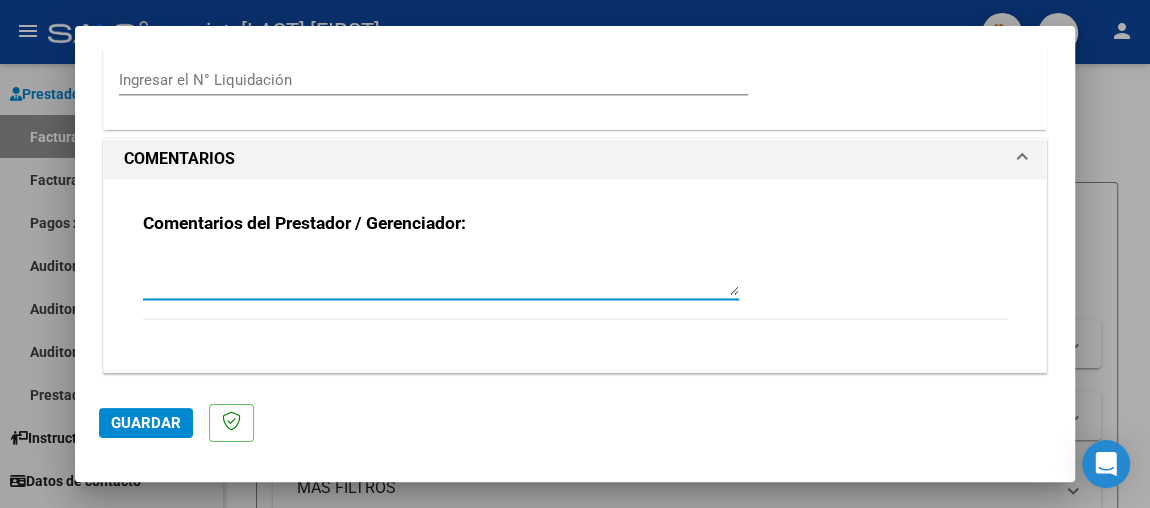click at bounding box center (441, 275) 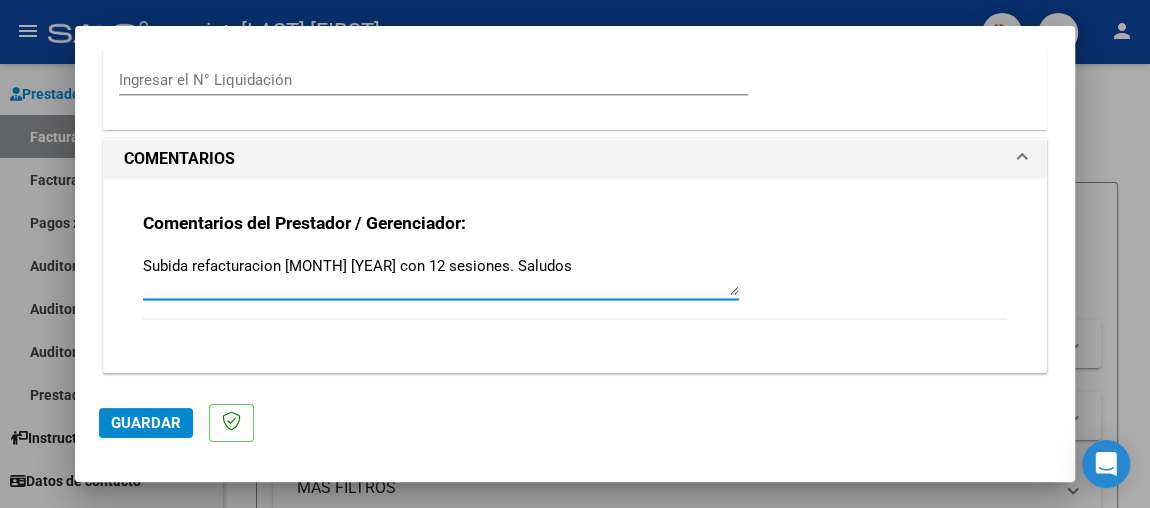 type on "Subida refacturacion [MONTH] [YEAR] con 12 sesiones. Saludos" 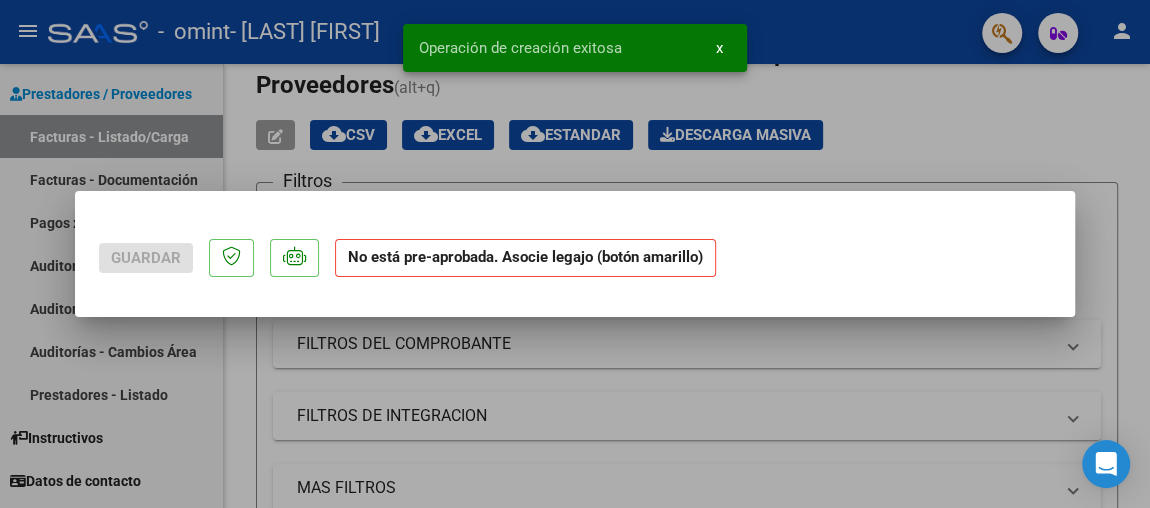 scroll, scrollTop: 0, scrollLeft: 0, axis: both 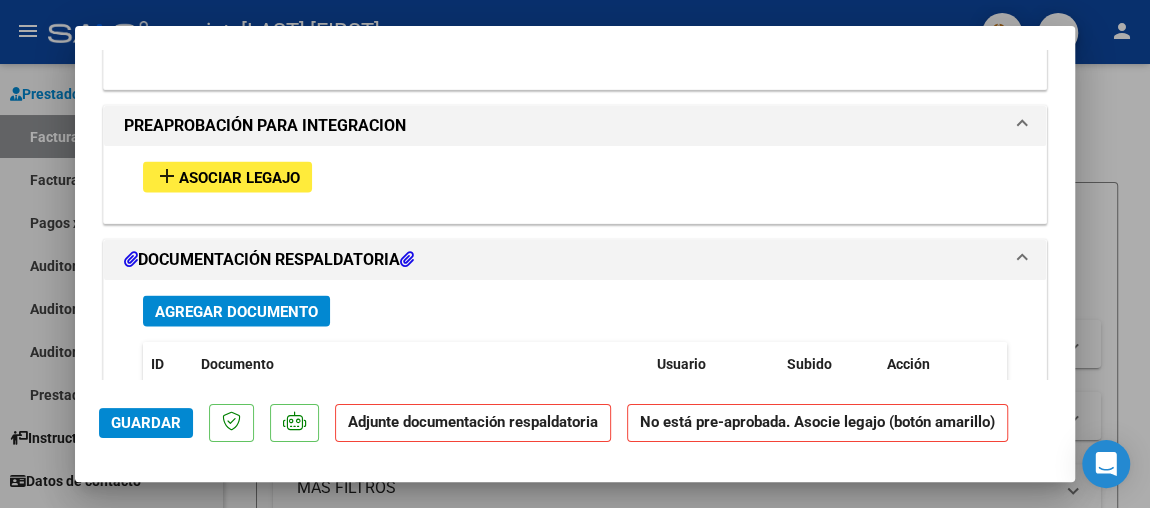 click on "Asociar Legajo" at bounding box center [239, 177] 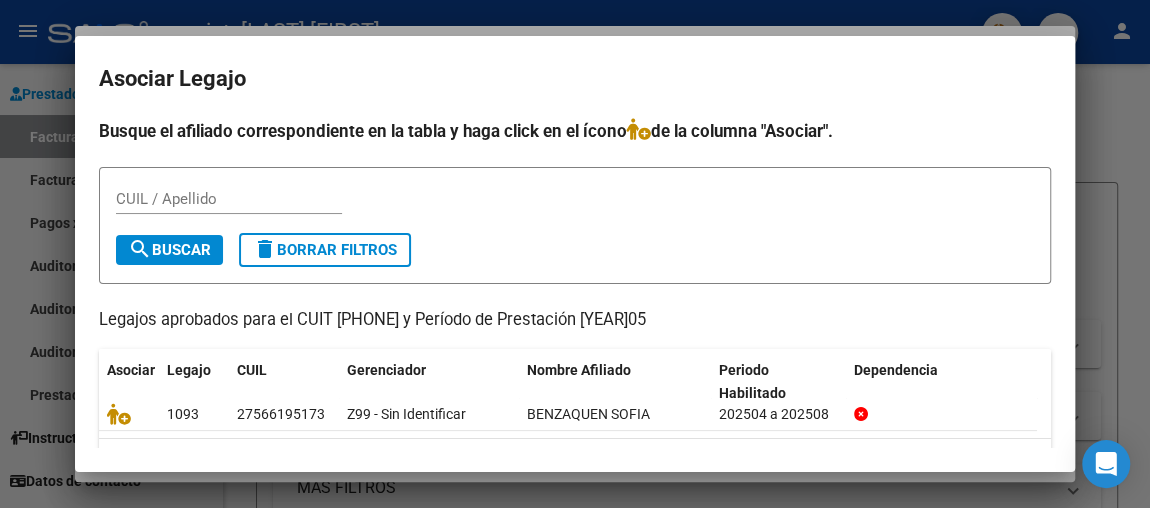 scroll, scrollTop: 53, scrollLeft: 0, axis: vertical 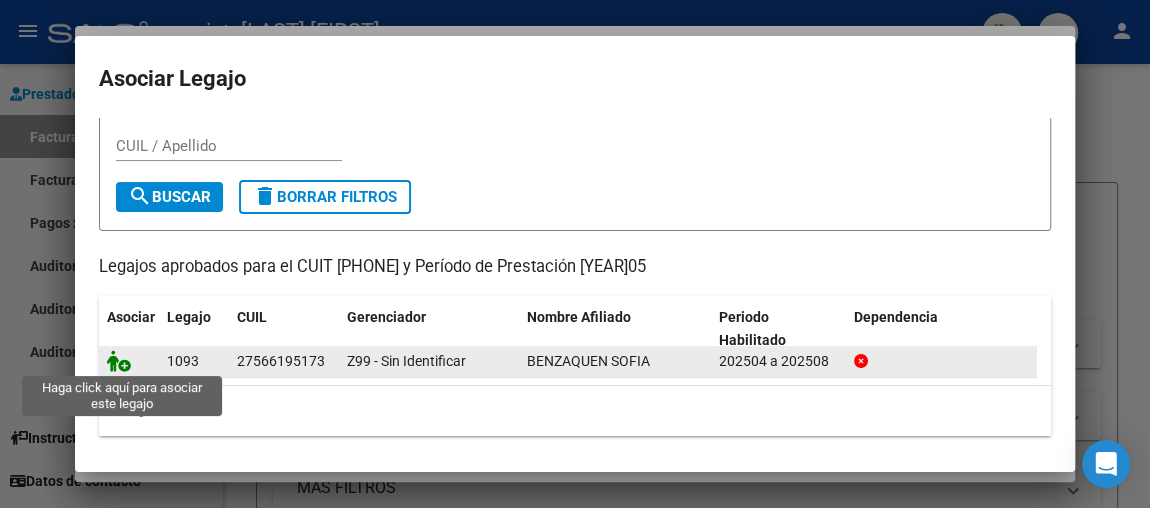 click 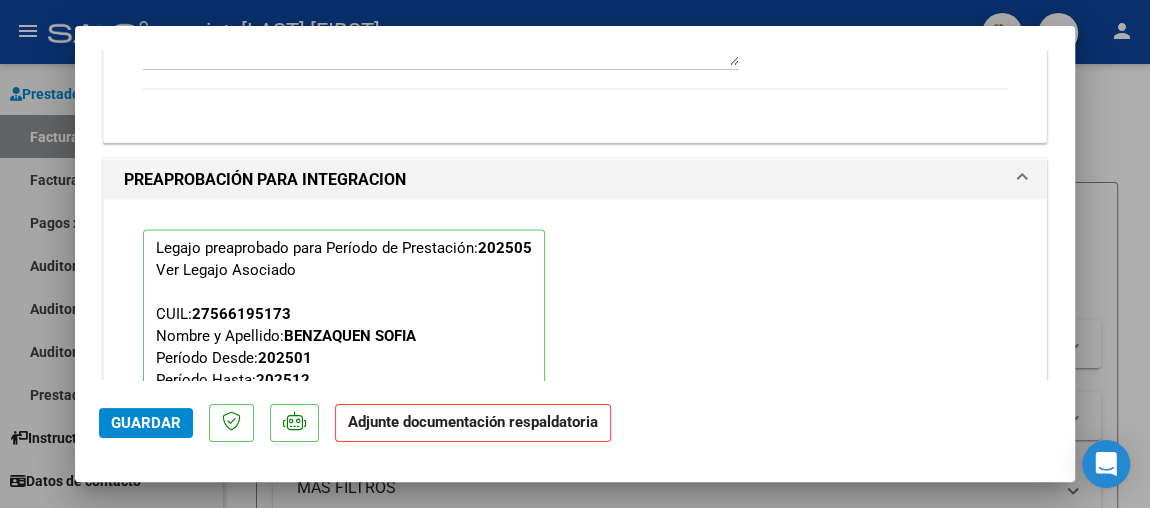 scroll, scrollTop: 1989, scrollLeft: 0, axis: vertical 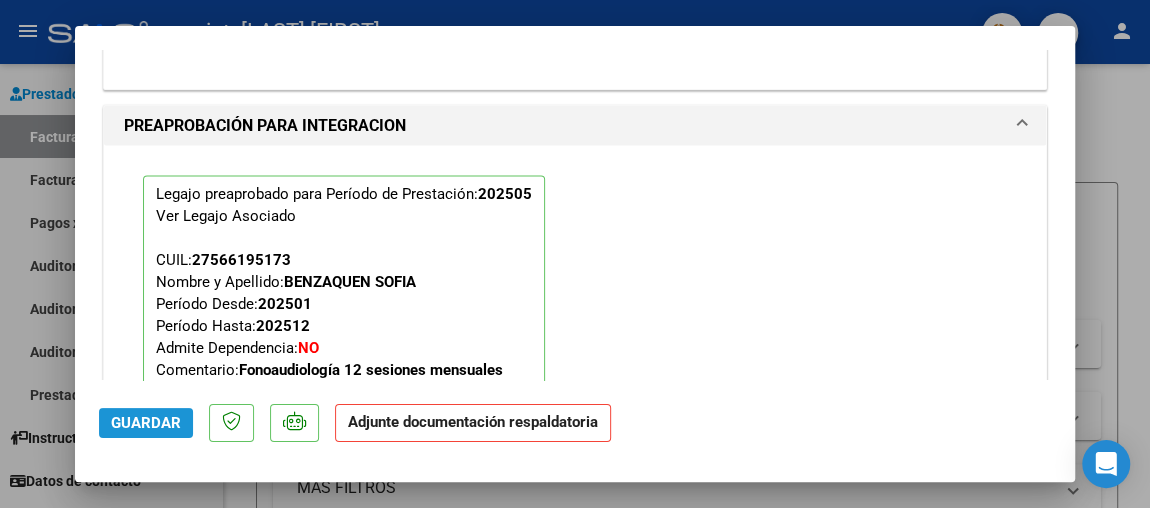 click on "Guardar" 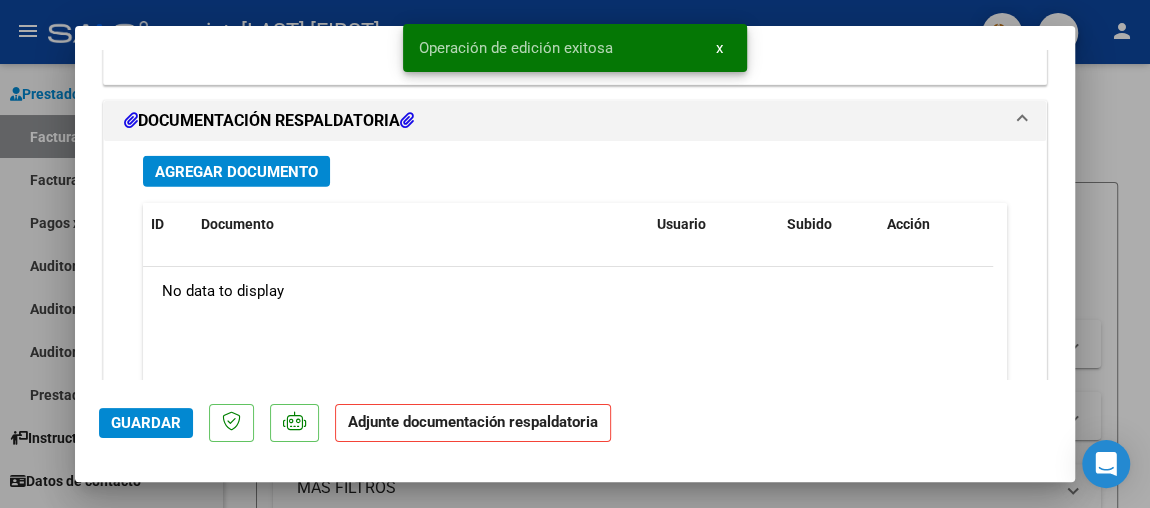 scroll, scrollTop: 2363, scrollLeft: 0, axis: vertical 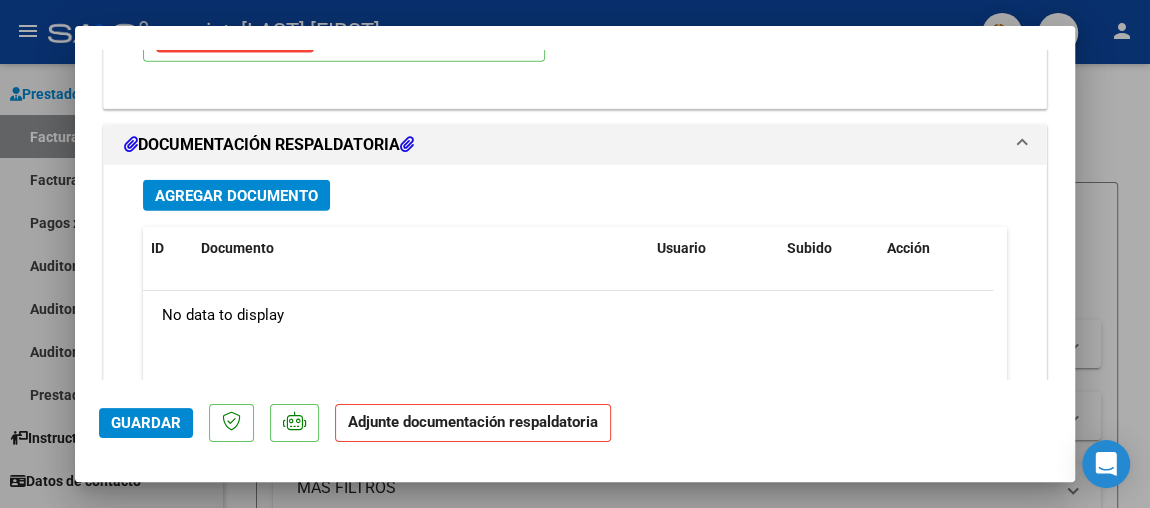 click on "Agregar Documento" at bounding box center (236, 196) 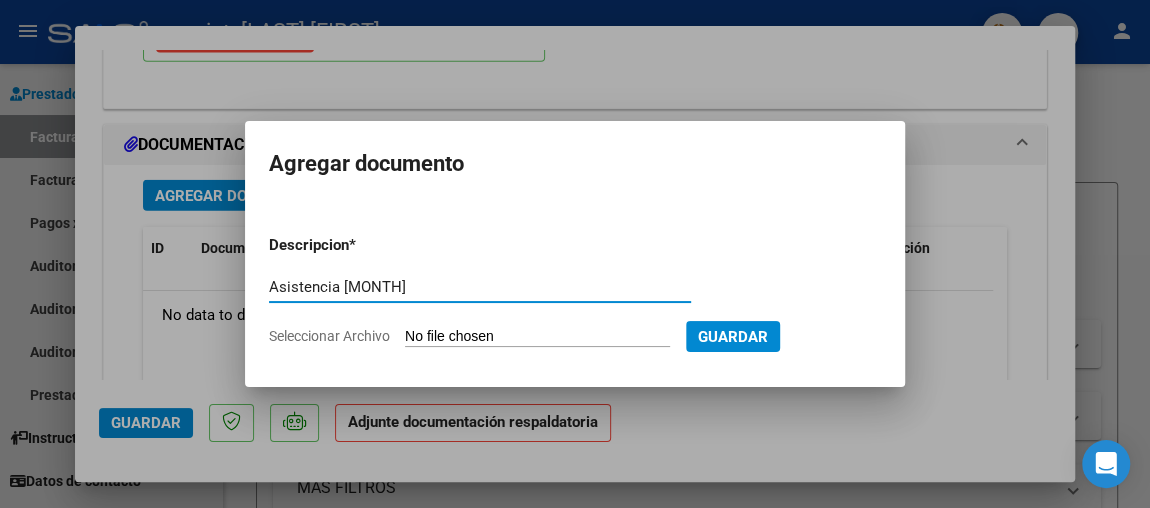 type on "Asistencia [MONTH]" 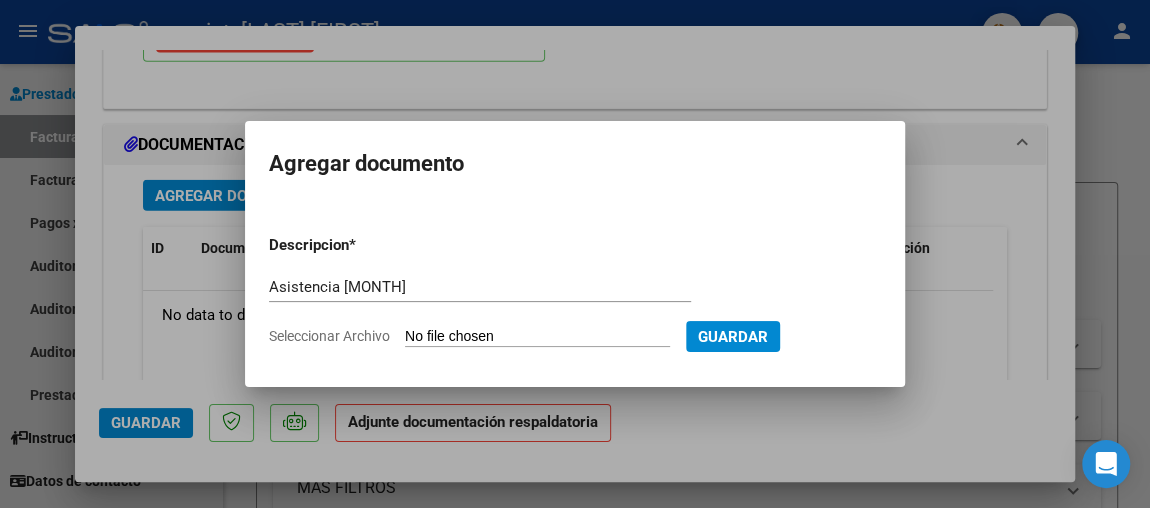 type on "C:\fakepath\[MONTH] [PERSON].pdf" 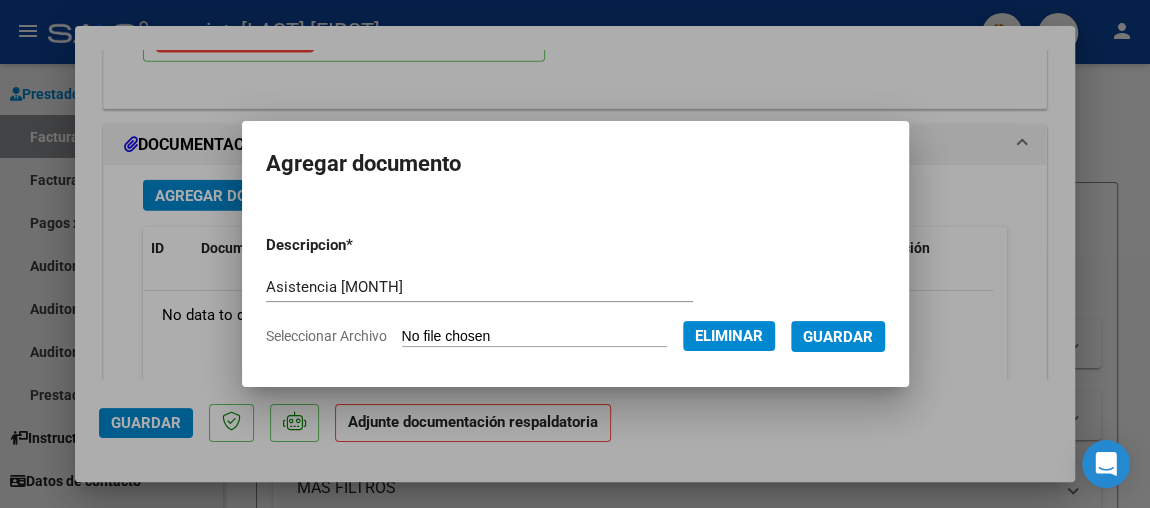 click on "Guardar" at bounding box center (838, 336) 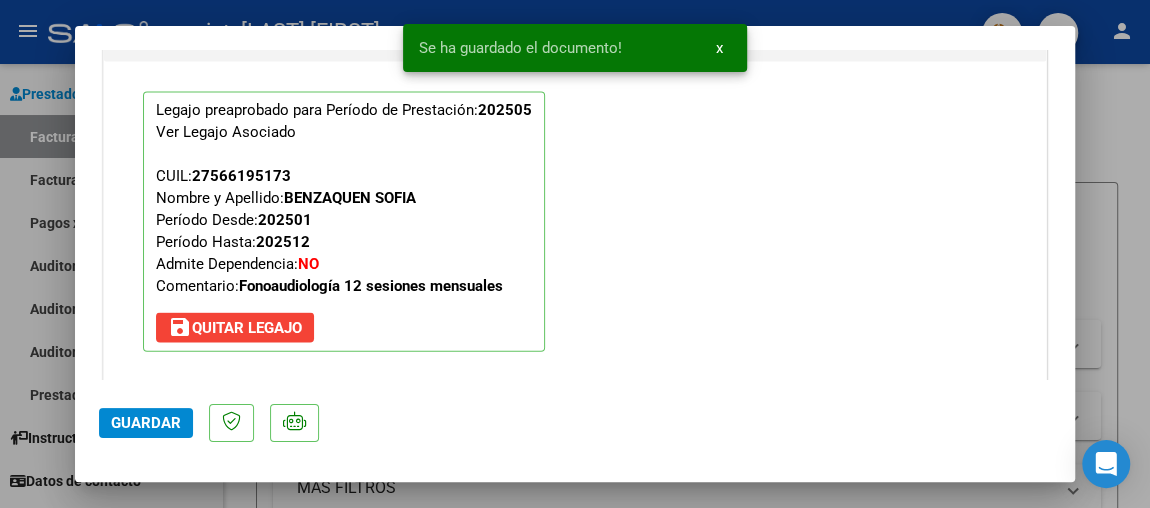 scroll, scrollTop: 2363, scrollLeft: 0, axis: vertical 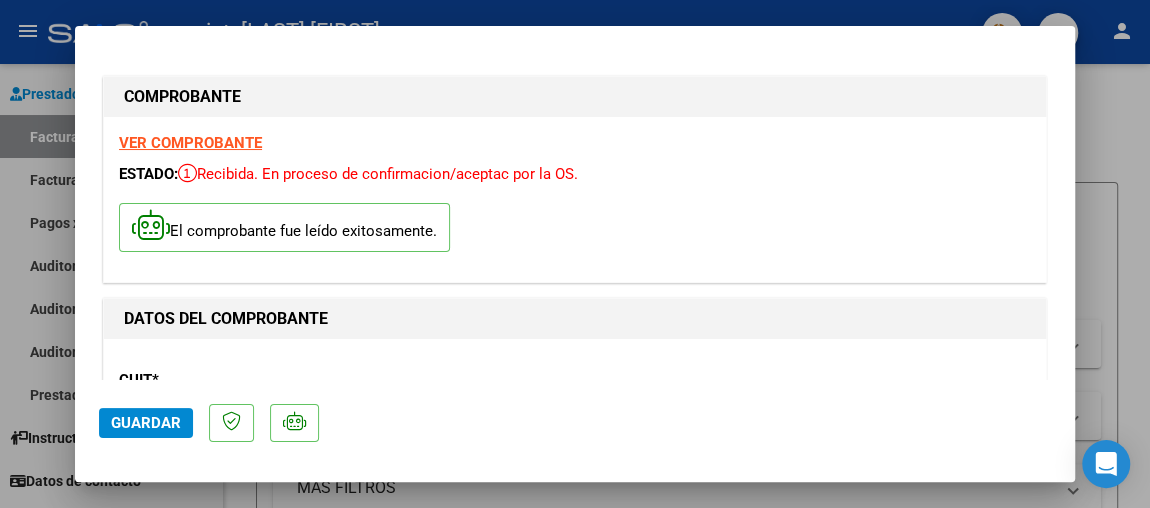 click on "COMPROBANTE VER COMPROBANTE       ESTADO:   Recibida. En proceso de confirmacion/aceptac por la OS.     El comprobante fue leído exitosamente.  DATOS DEL COMPROBANTE CUIT  *   [PHONE] Ingresar CUIT  ANALISIS PRESTADOR  [LAST] [FIRST]  ARCA Padrón  Area destinado * Integración Seleccionar Area Período de Prestación (Ej: 202305 para Mayo 2023    [YEAR]05 Ingrese el Período de Prestación como indica el ejemplo   Una vez que se asoció a un legajo aprobado no se puede cambiar el período de prestación.   Comprobante Tipo * Factura C Seleccionar Tipo Punto de Venta  *   1 Ingresar el Nro.  Número  *   204 Ingresar el Nro.  Monto  *   $ 148.447,32 Ingresar el monto  Fecha del Cpbt.  *   [YEAR]-[MONTH]-[DAY] Ingresar la fecha  CAE / CAEA (no ingrese CAI)    [PHONE] Ingresar el CAE o CAEA (no ingrese CAI)  Fecha de Vencimiento    [YEAR]-[MONTH]-[DAY] Ingresar la fecha  Ref. Externa    Ingresar la ref.  N° Liquidación    Ingresar el N° Liquidación  COMENTARIOS Comentarios del Prestador / Gerenciador:  202505" at bounding box center [575, 1501] 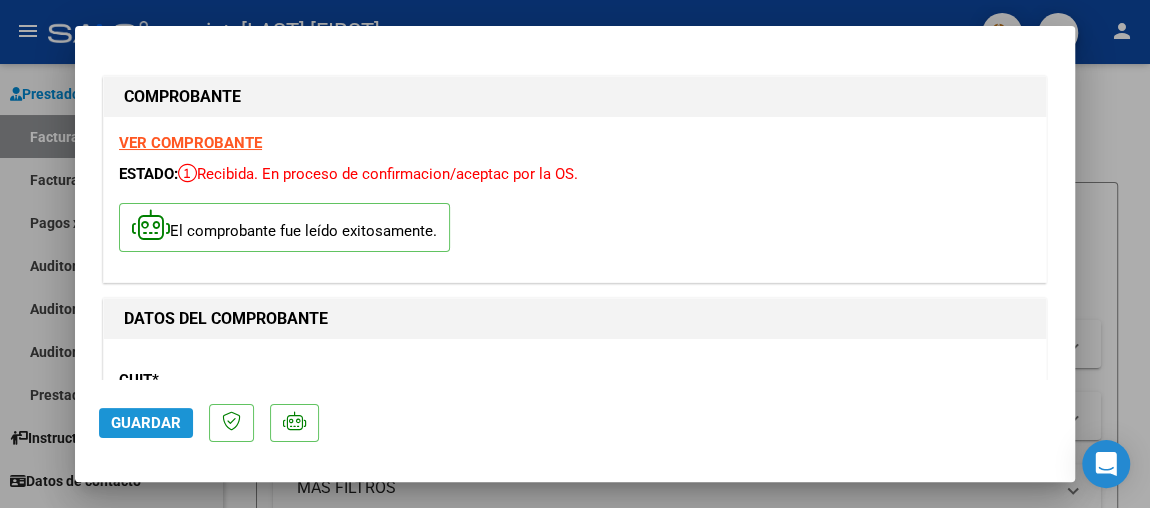 click on "Guardar" 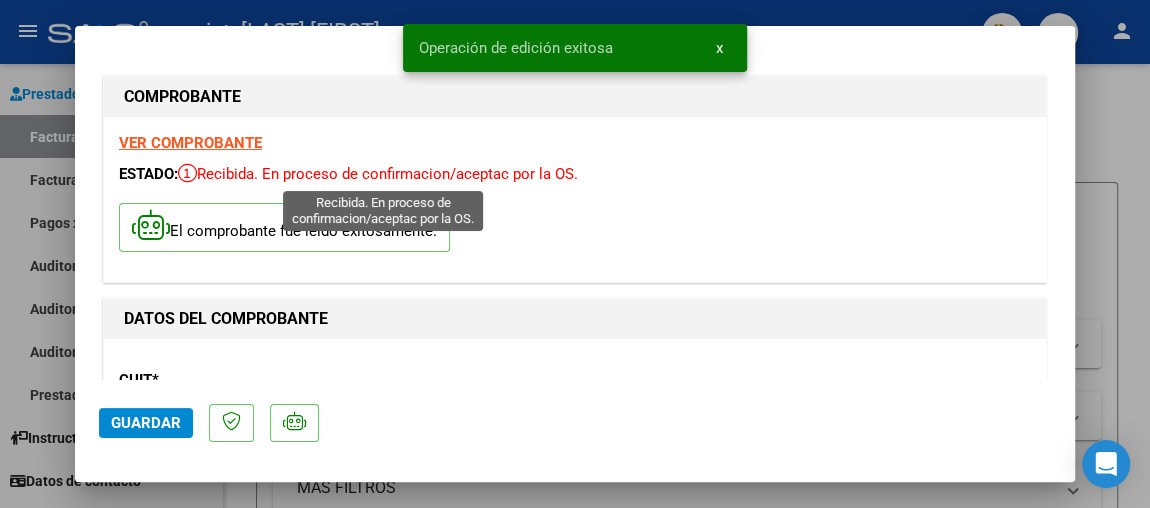 click at bounding box center [575, 254] 